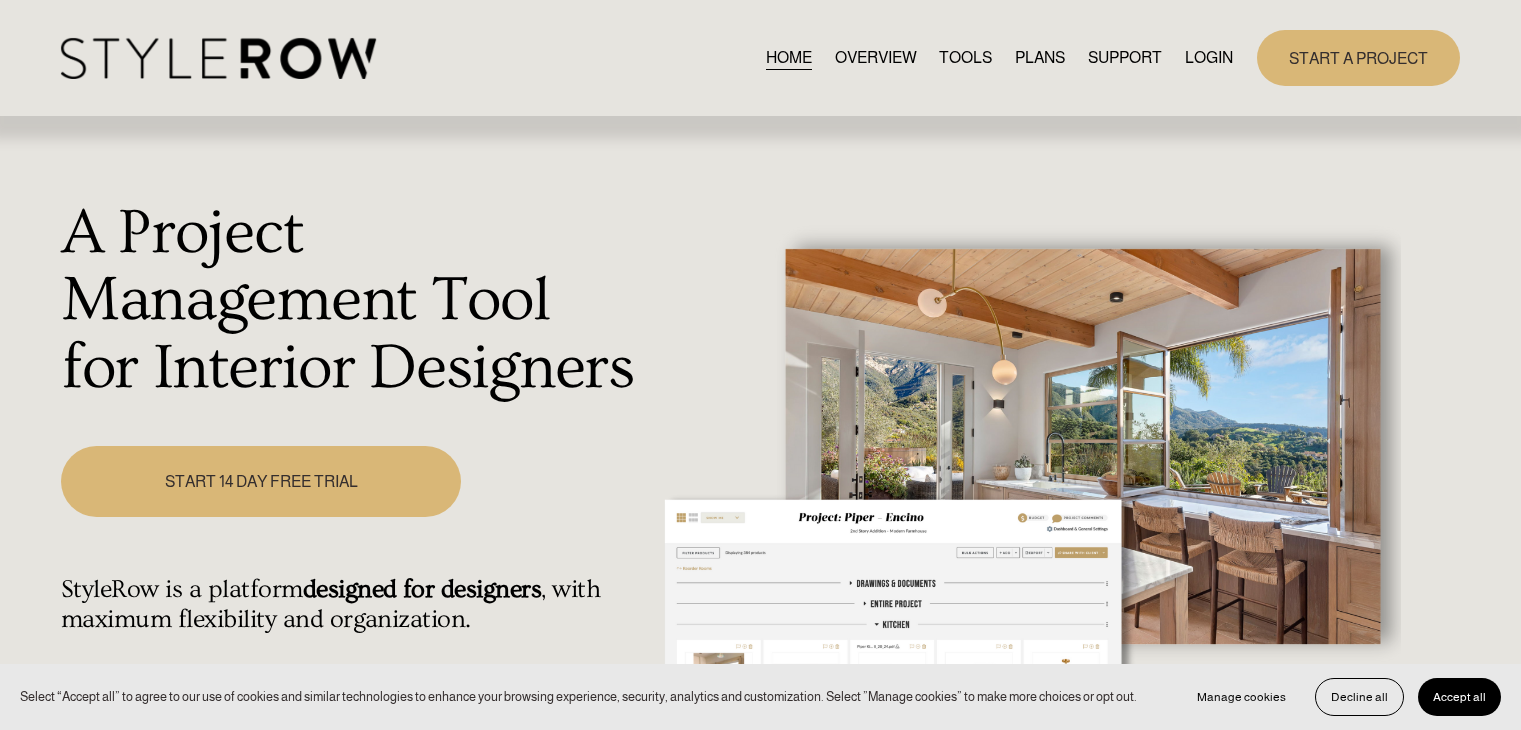 scroll, scrollTop: 0, scrollLeft: 0, axis: both 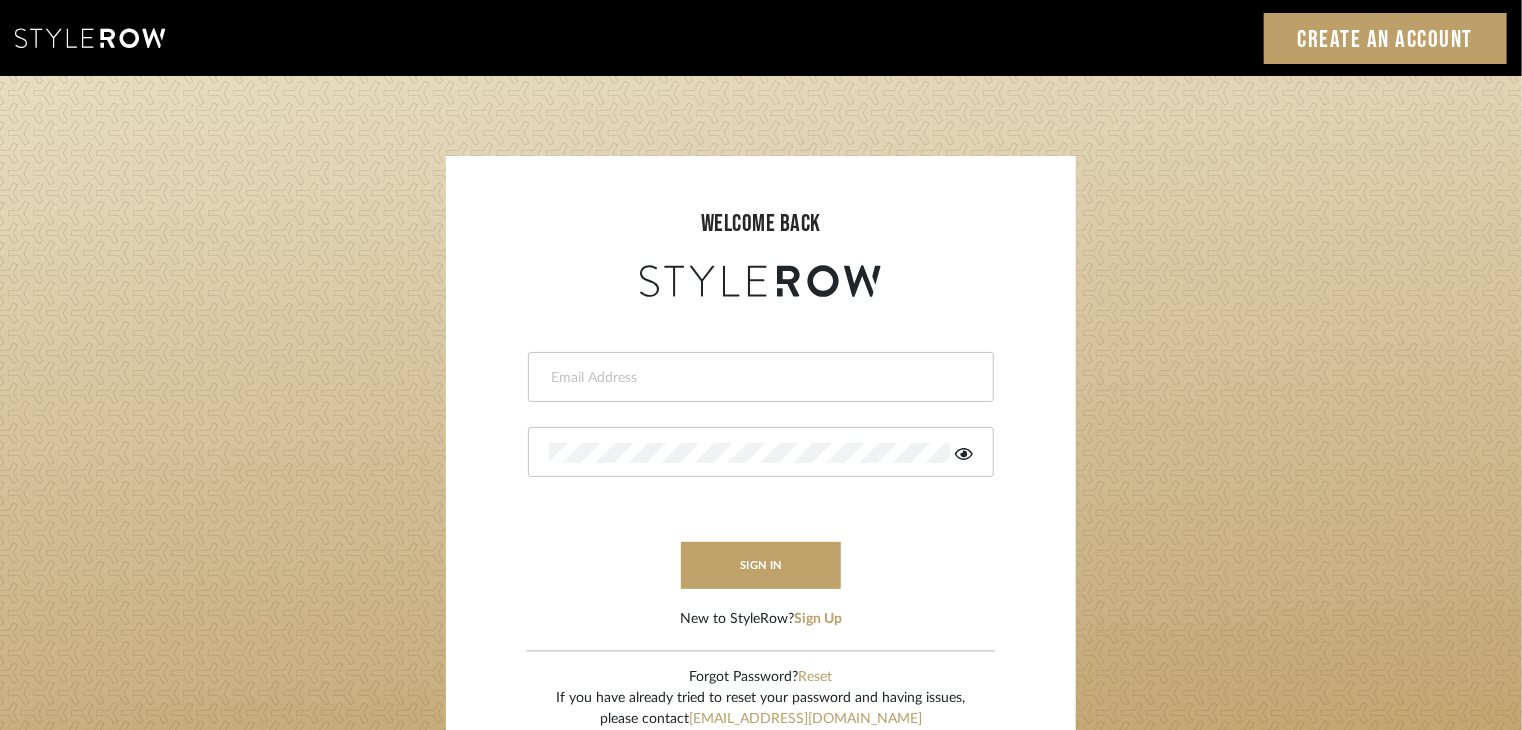 click at bounding box center [758, 378] 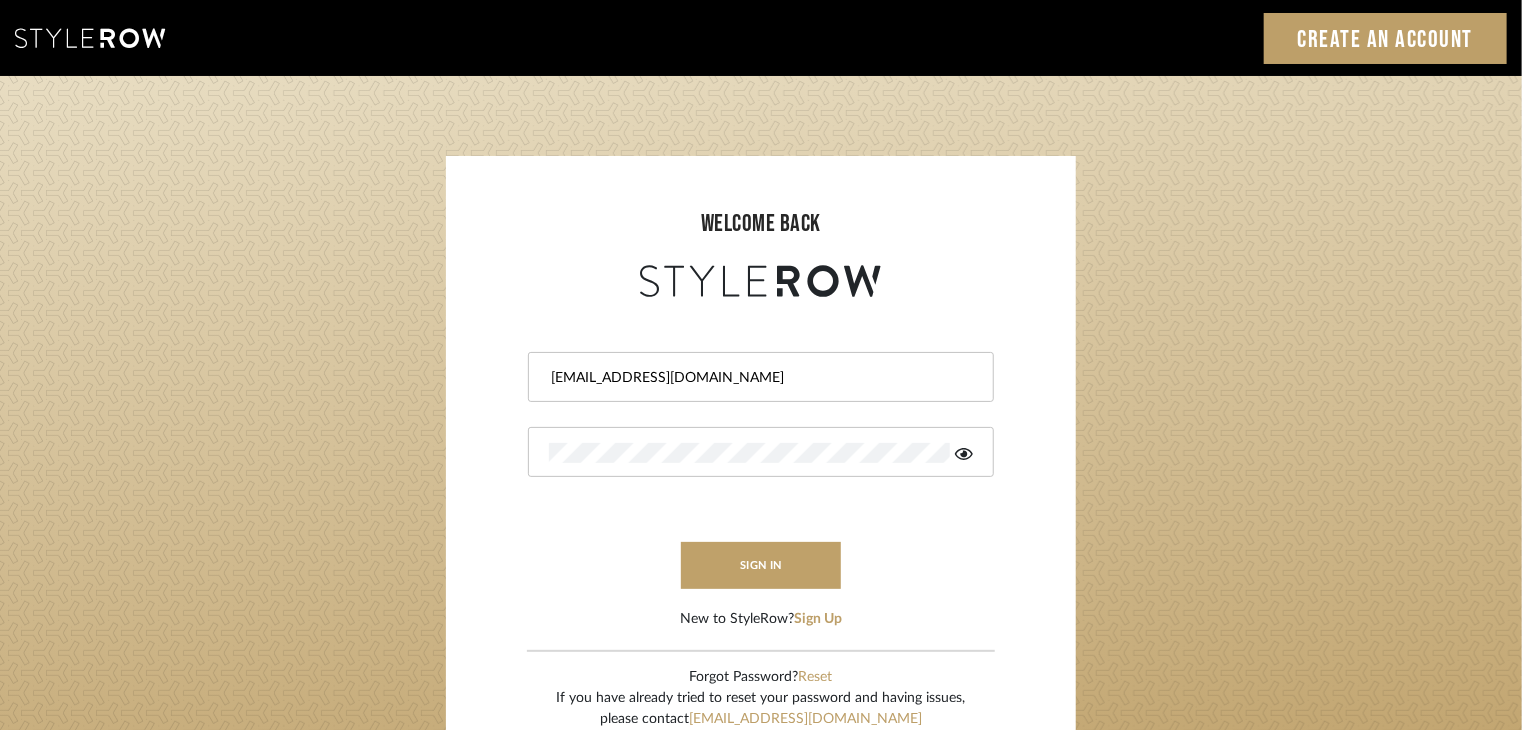 click on "selvasubikksa@gmail.com This field is required  sign in   New to StyleRow?  Sign Up" at bounding box center [761, 466] 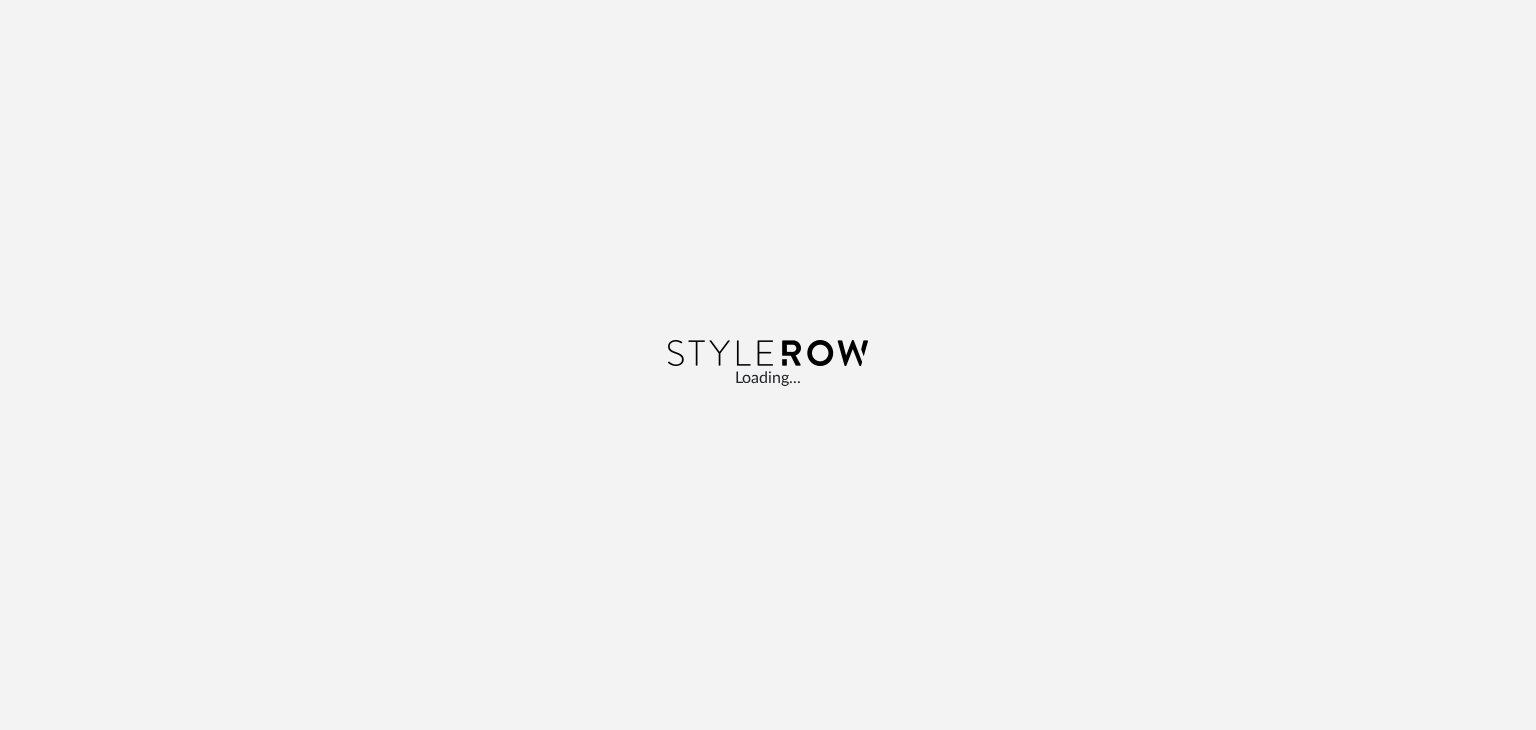 scroll, scrollTop: 0, scrollLeft: 0, axis: both 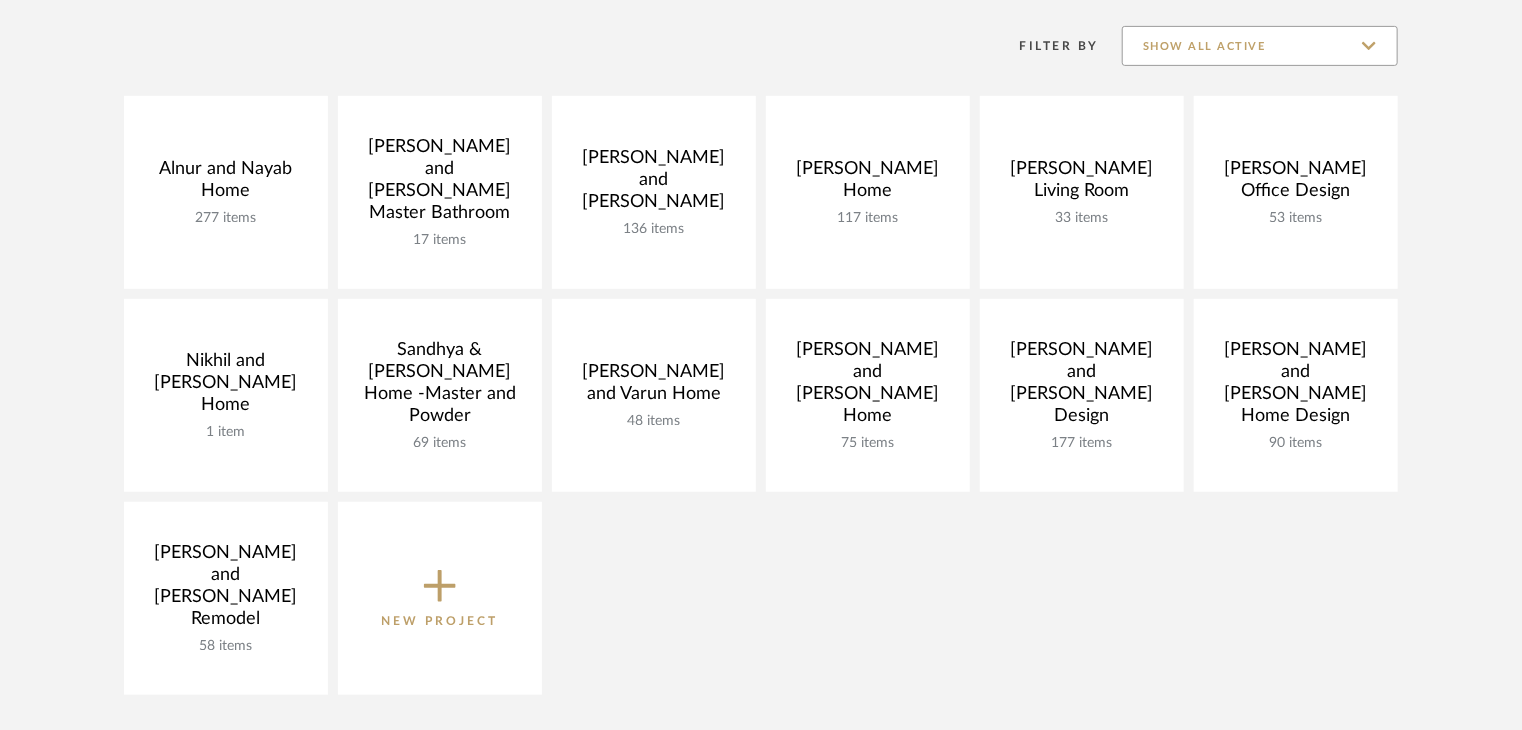 click on "Show All Active" 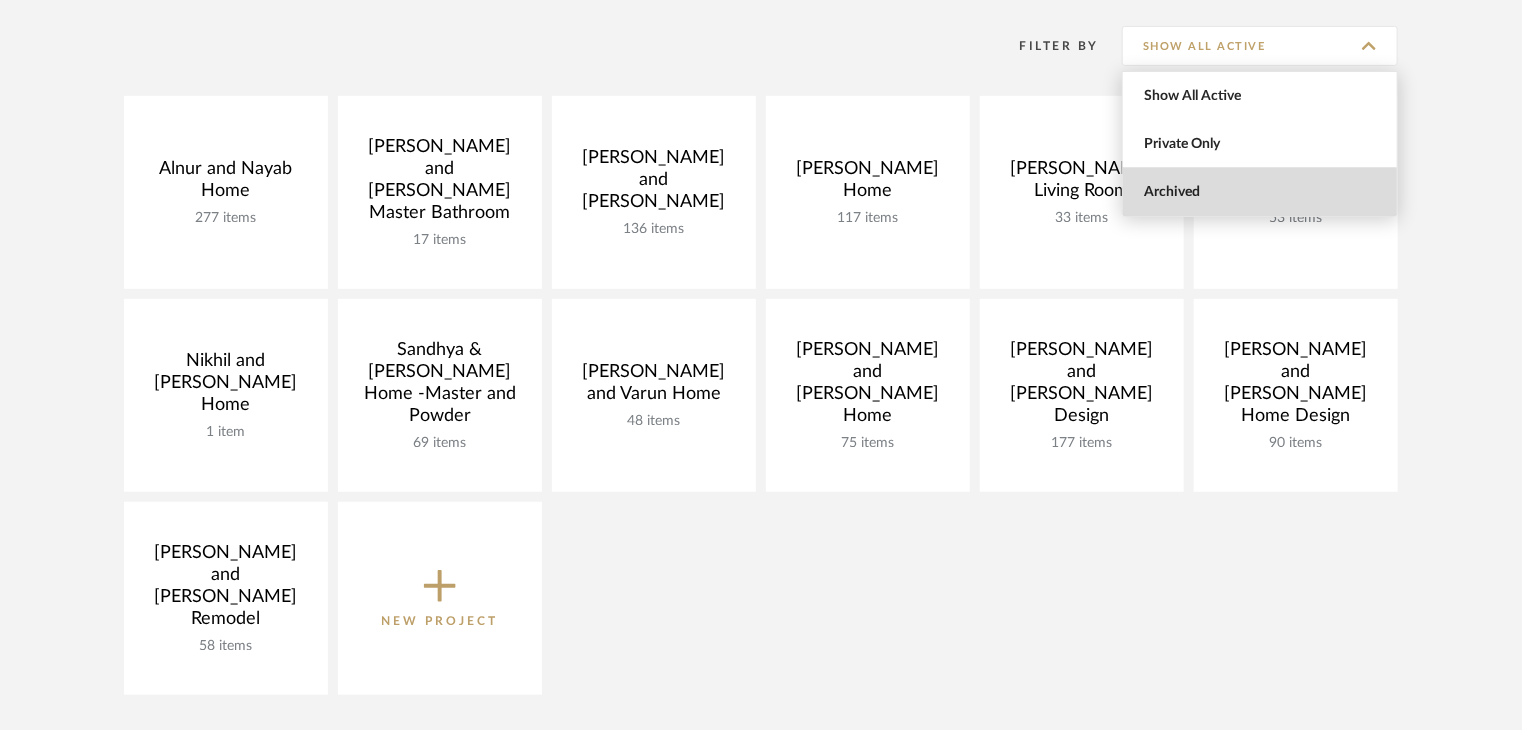 click on "Archived" at bounding box center [1262, 192] 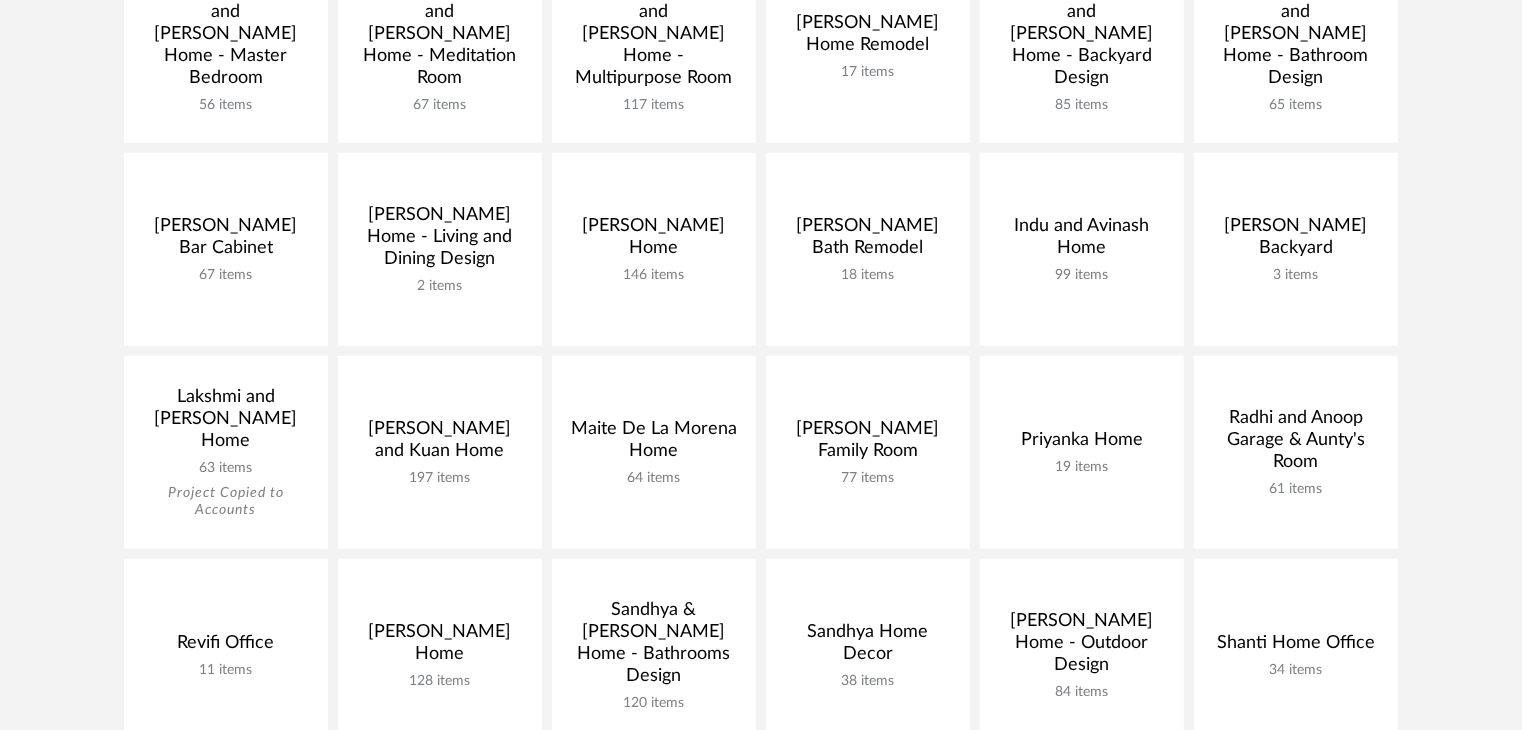 scroll, scrollTop: 500, scrollLeft: 0, axis: vertical 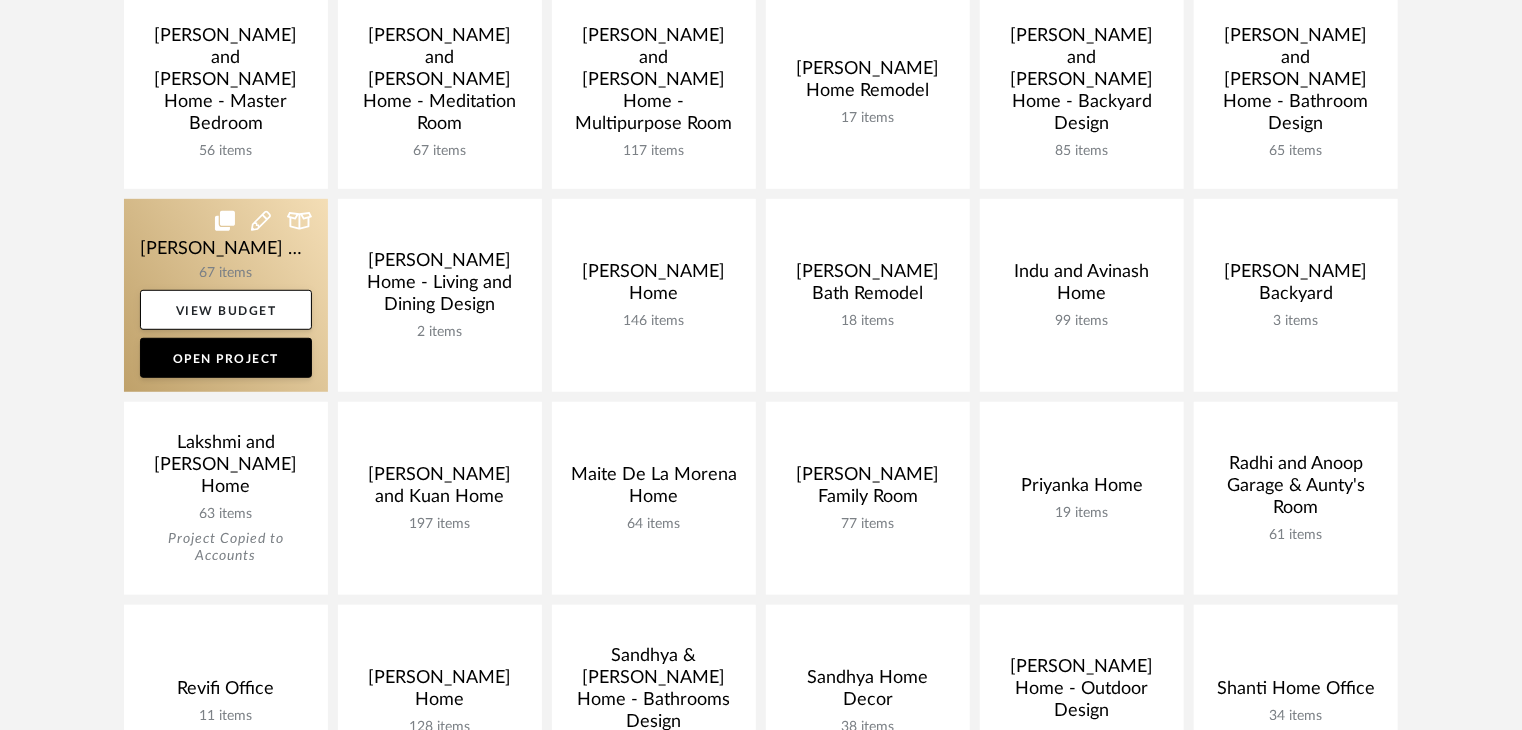 click 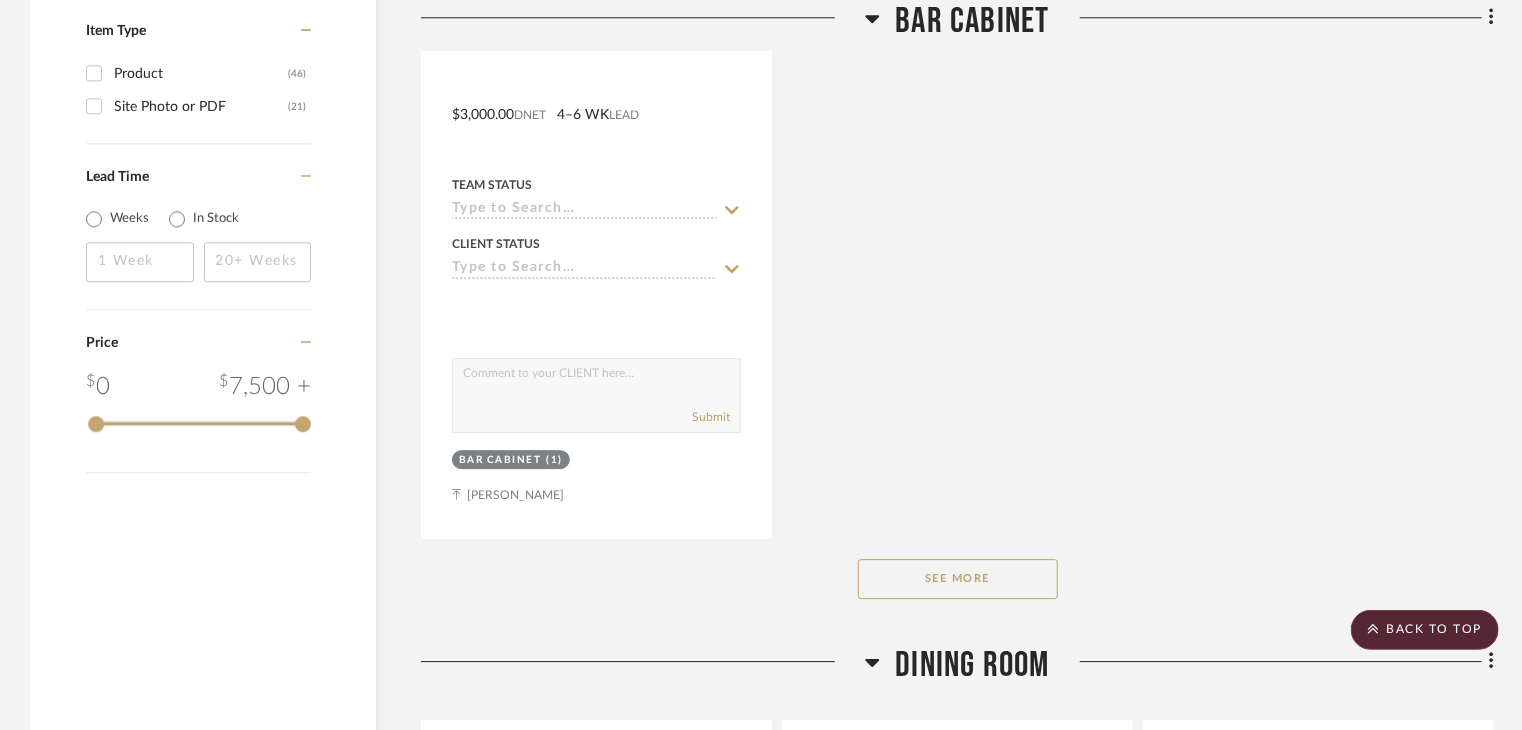 scroll, scrollTop: 2900, scrollLeft: 0, axis: vertical 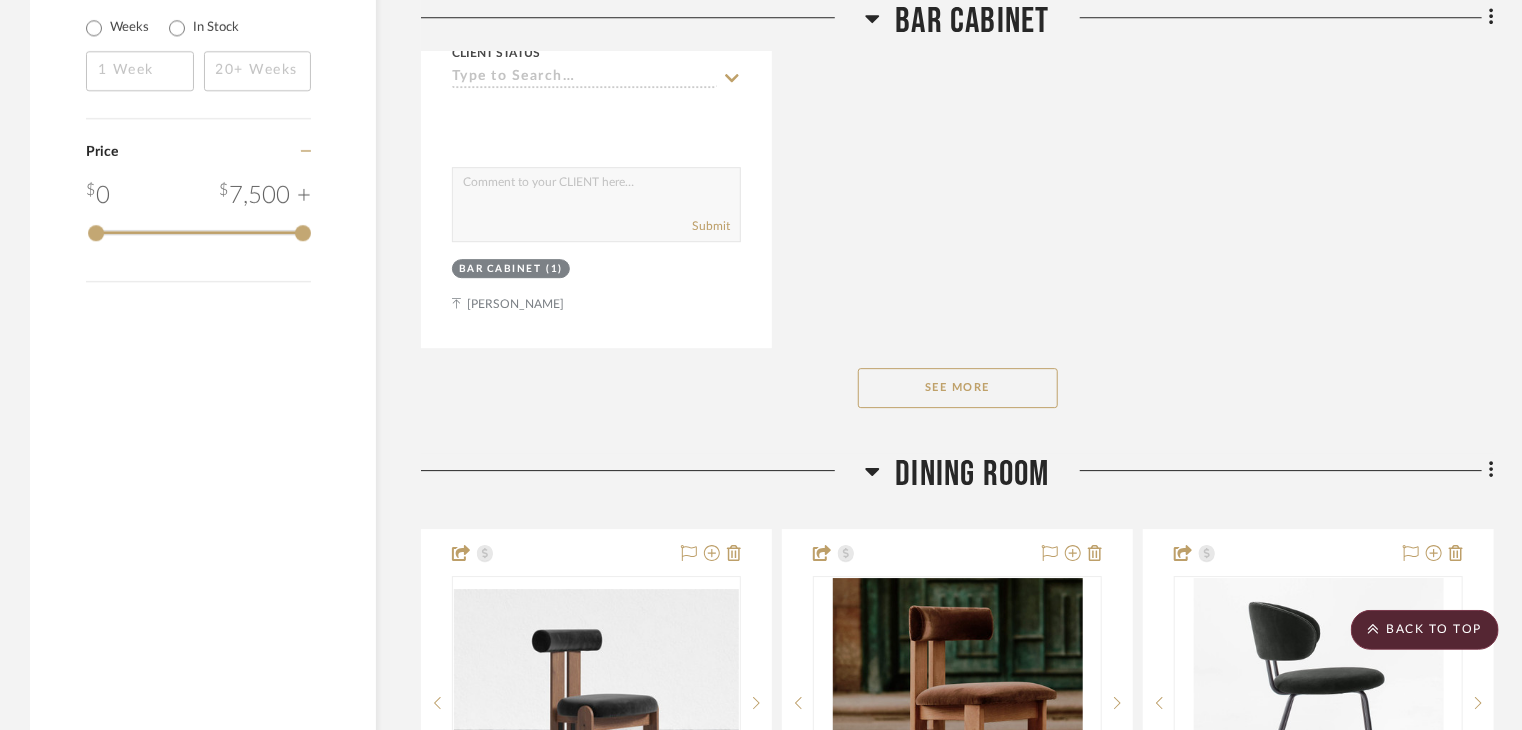 click on "See More" 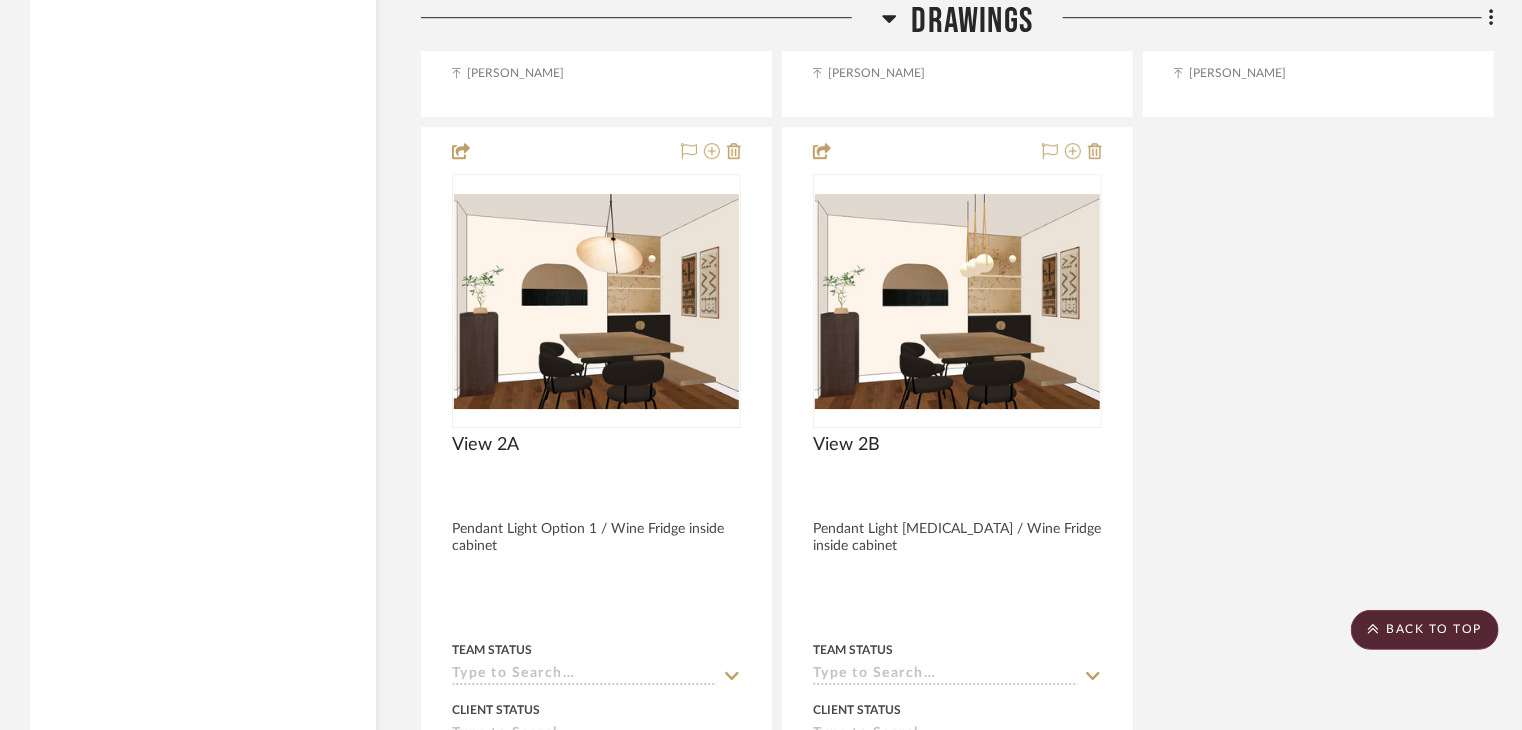 scroll, scrollTop: 10800, scrollLeft: 0, axis: vertical 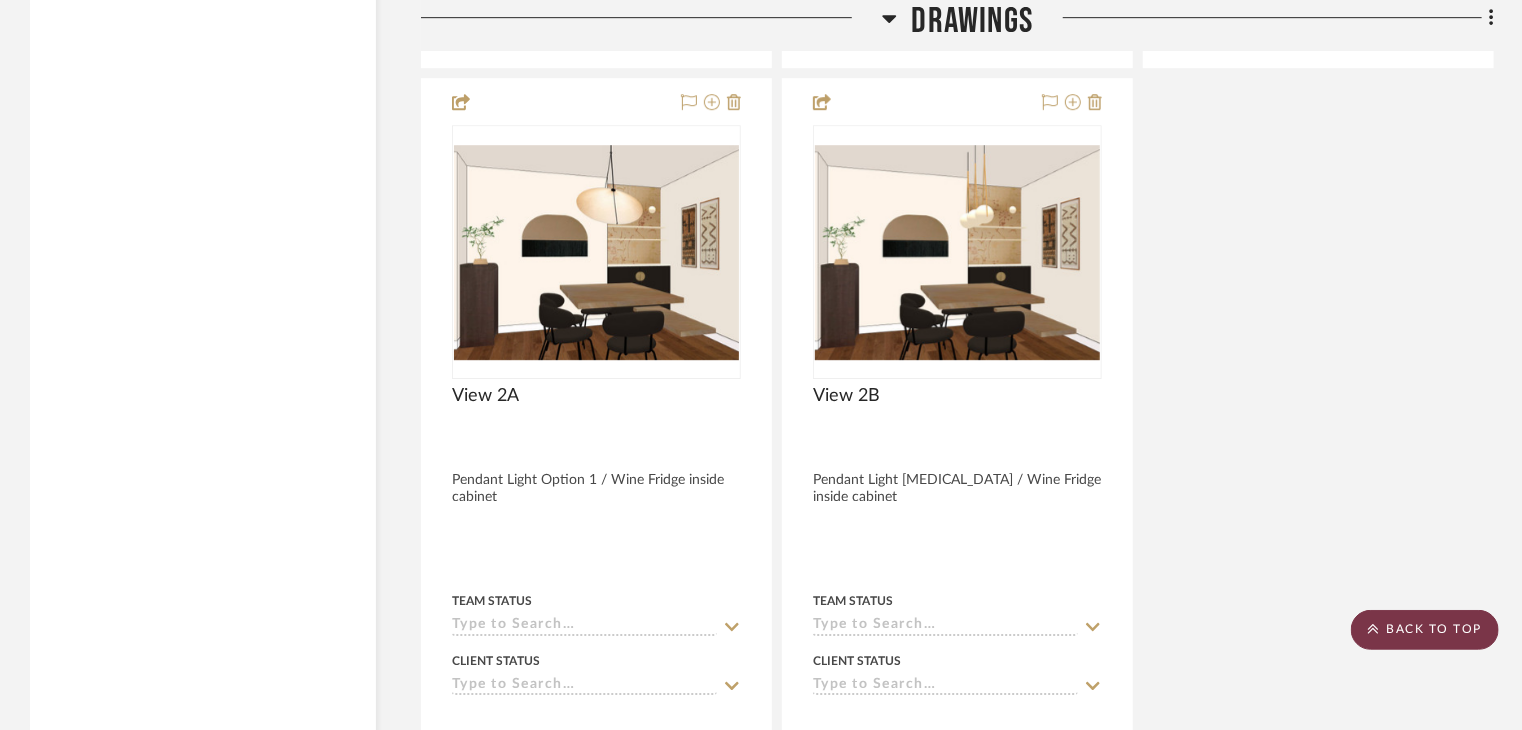 click on "BACK TO TOP" 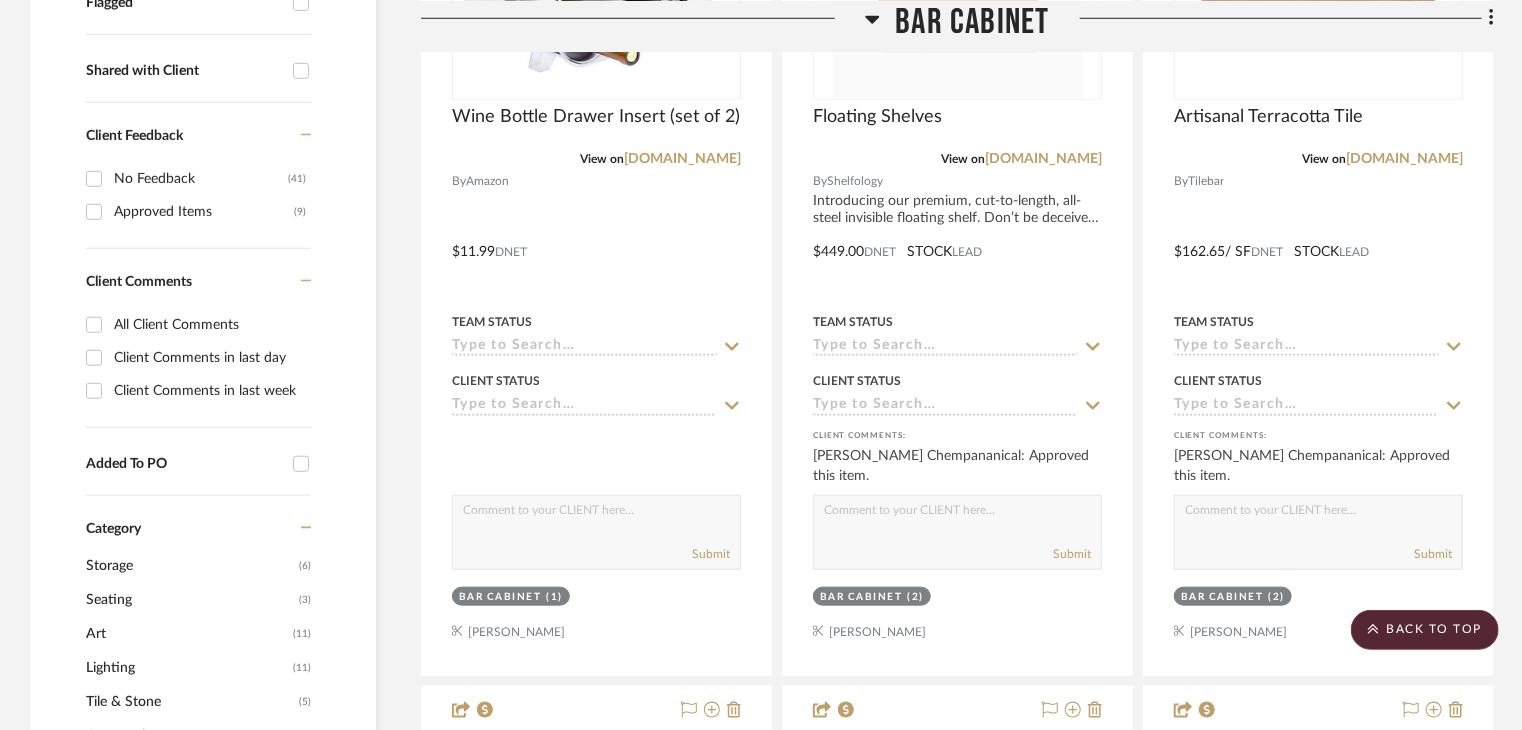 scroll, scrollTop: 0, scrollLeft: 0, axis: both 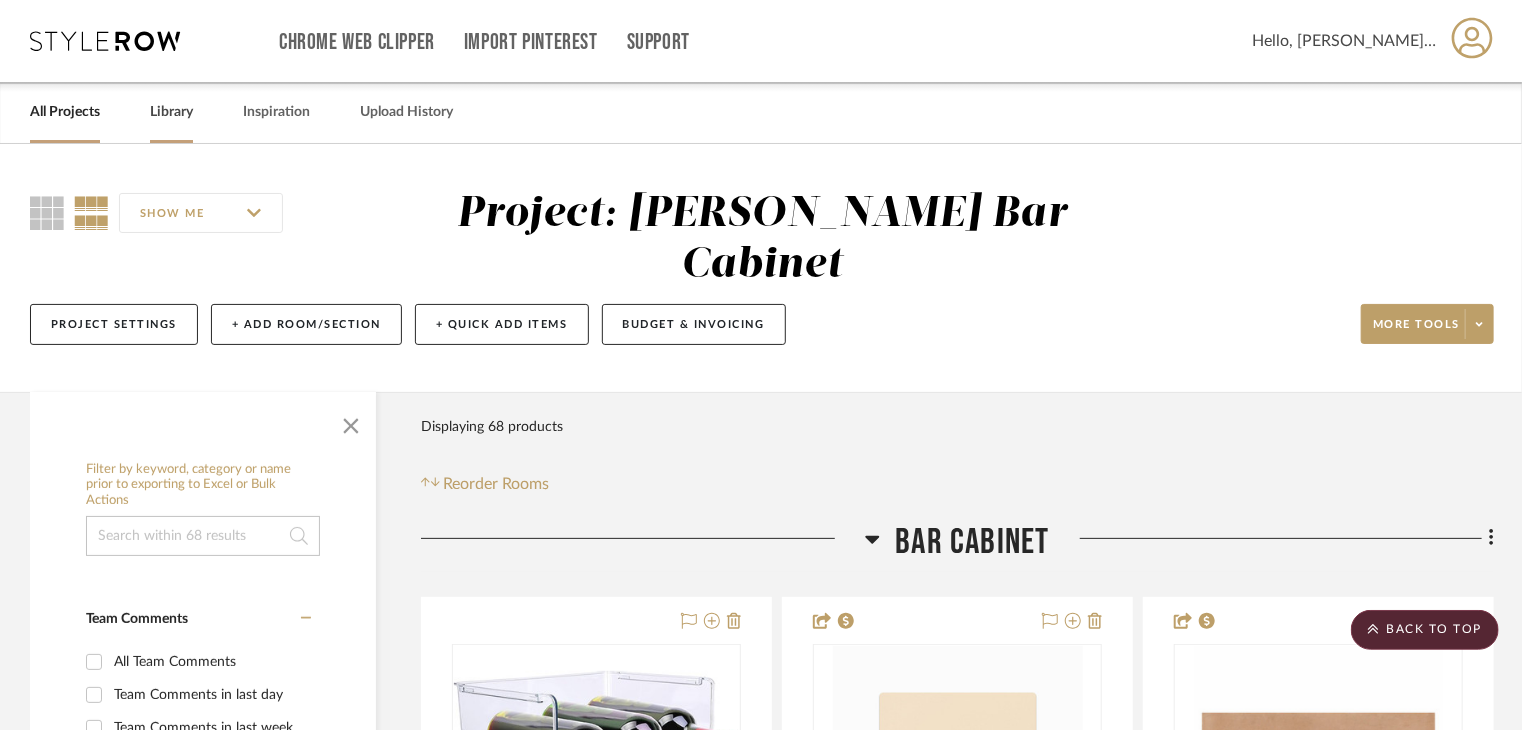 click on "Library" at bounding box center [171, 112] 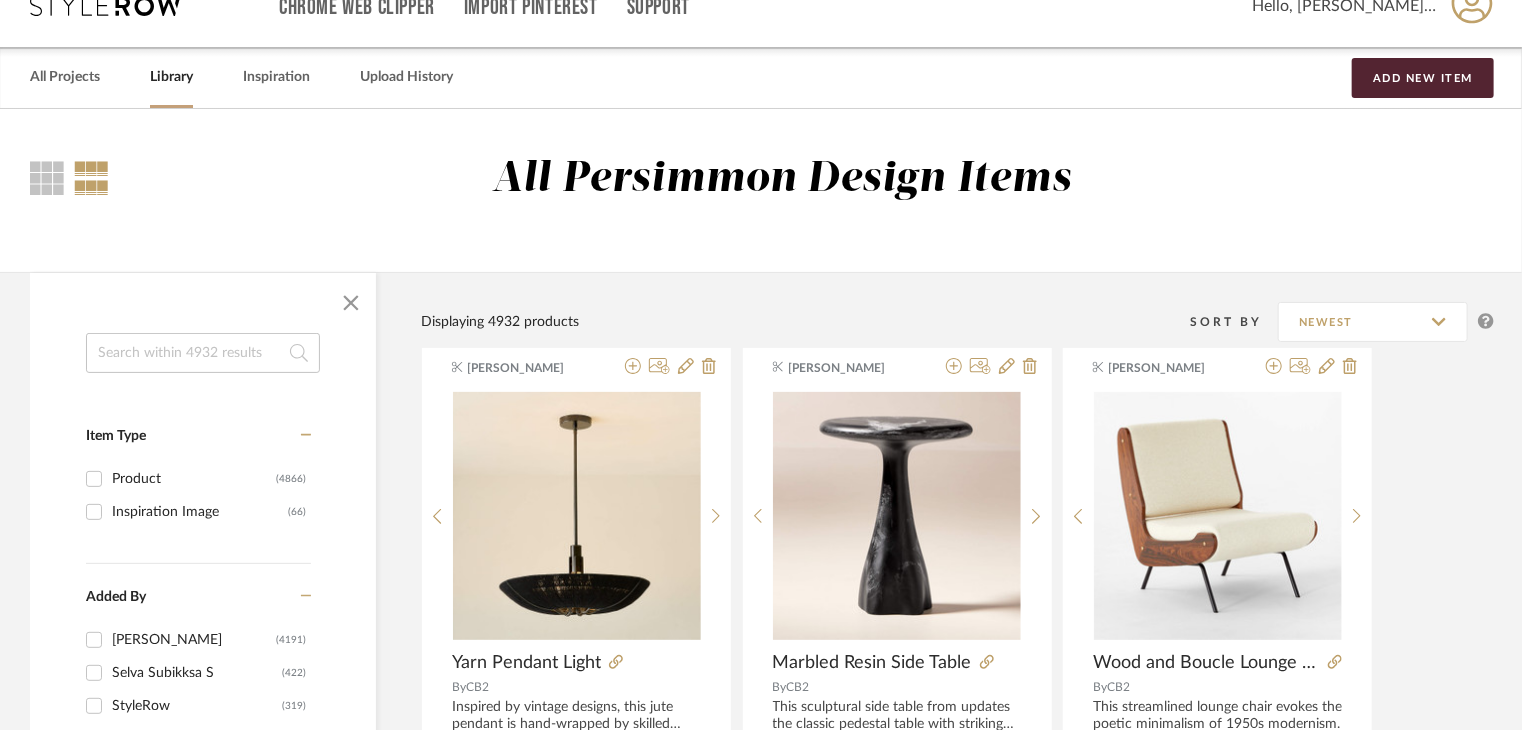 scroll, scrollTop: 0, scrollLeft: 0, axis: both 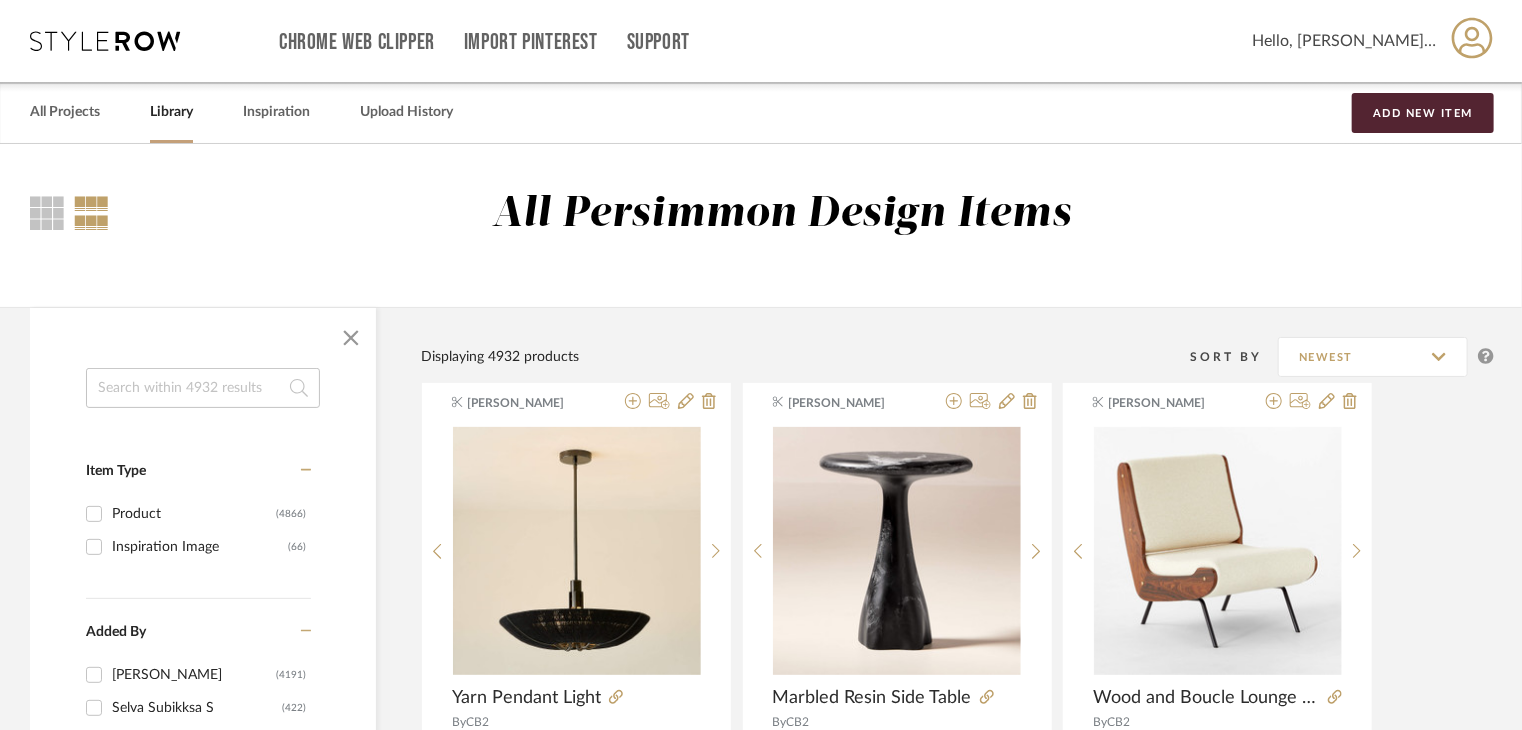 click 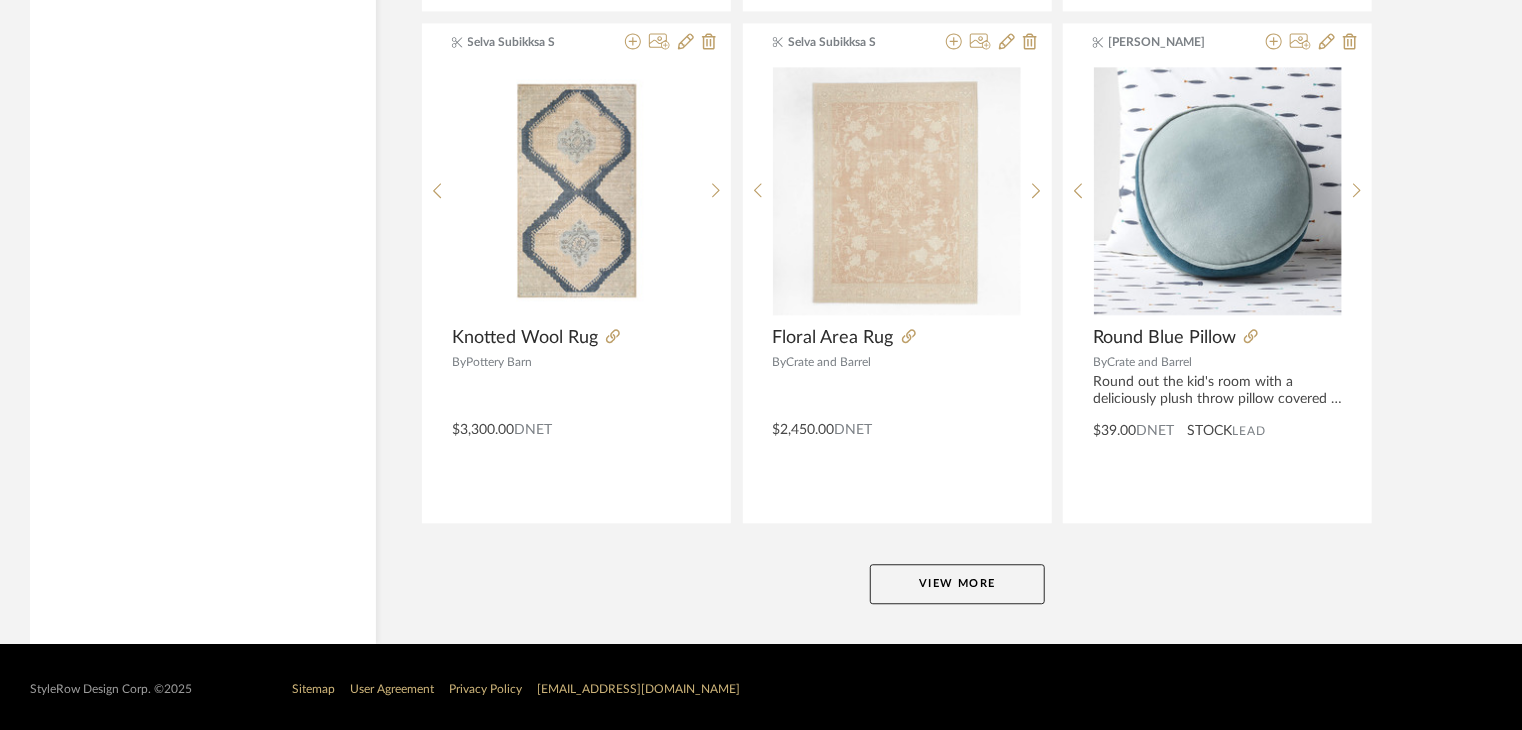 scroll, scrollTop: 6046, scrollLeft: 0, axis: vertical 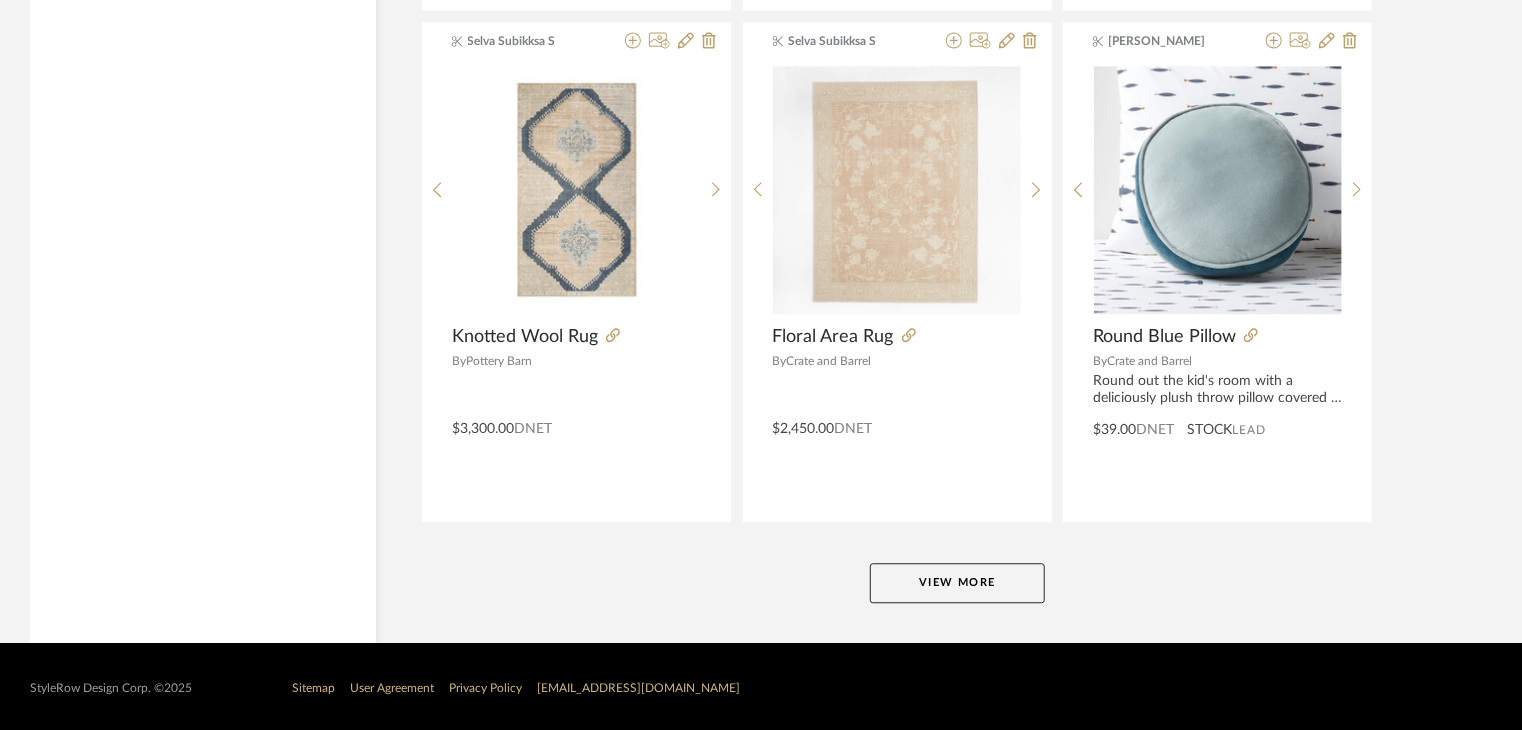 click on "View More" 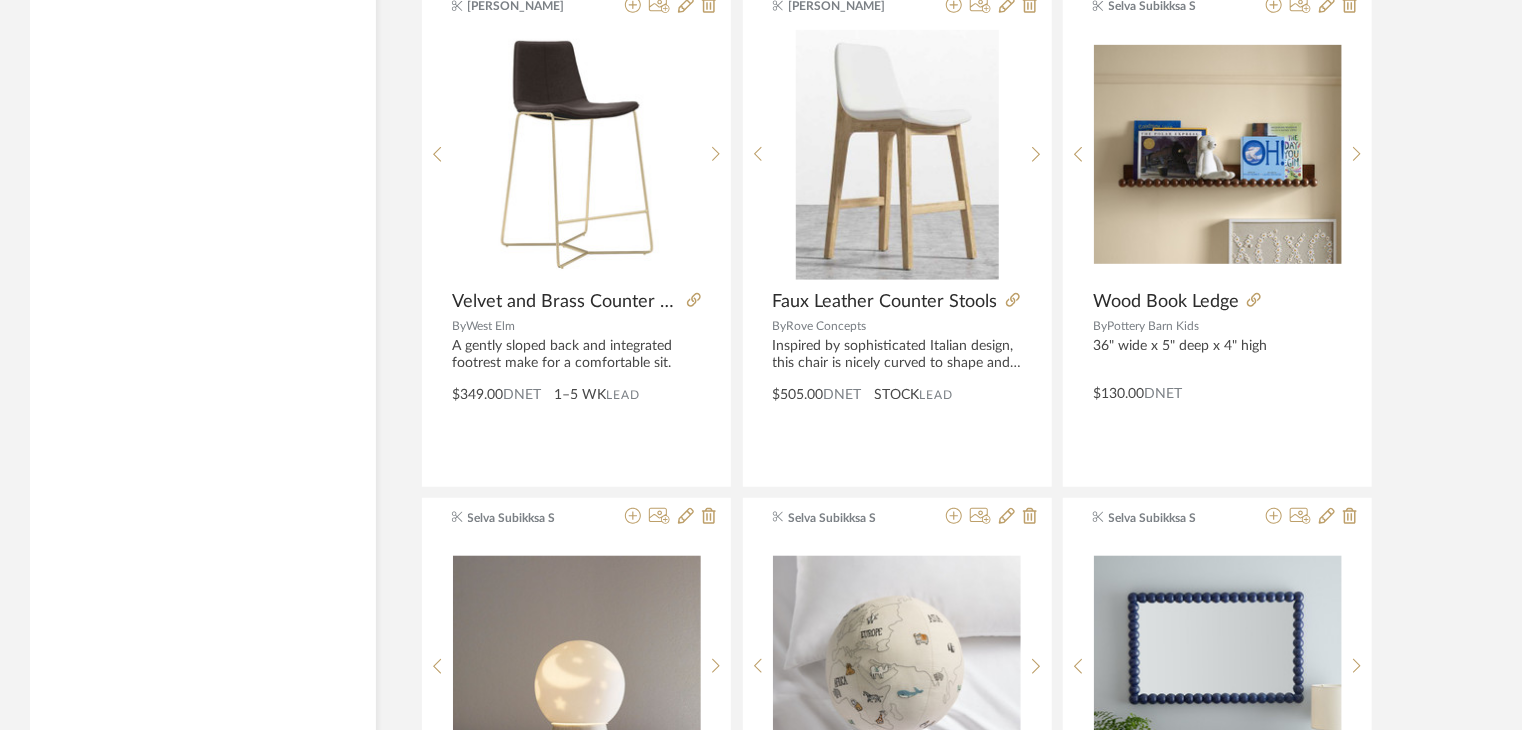 scroll, scrollTop: 8146, scrollLeft: 0, axis: vertical 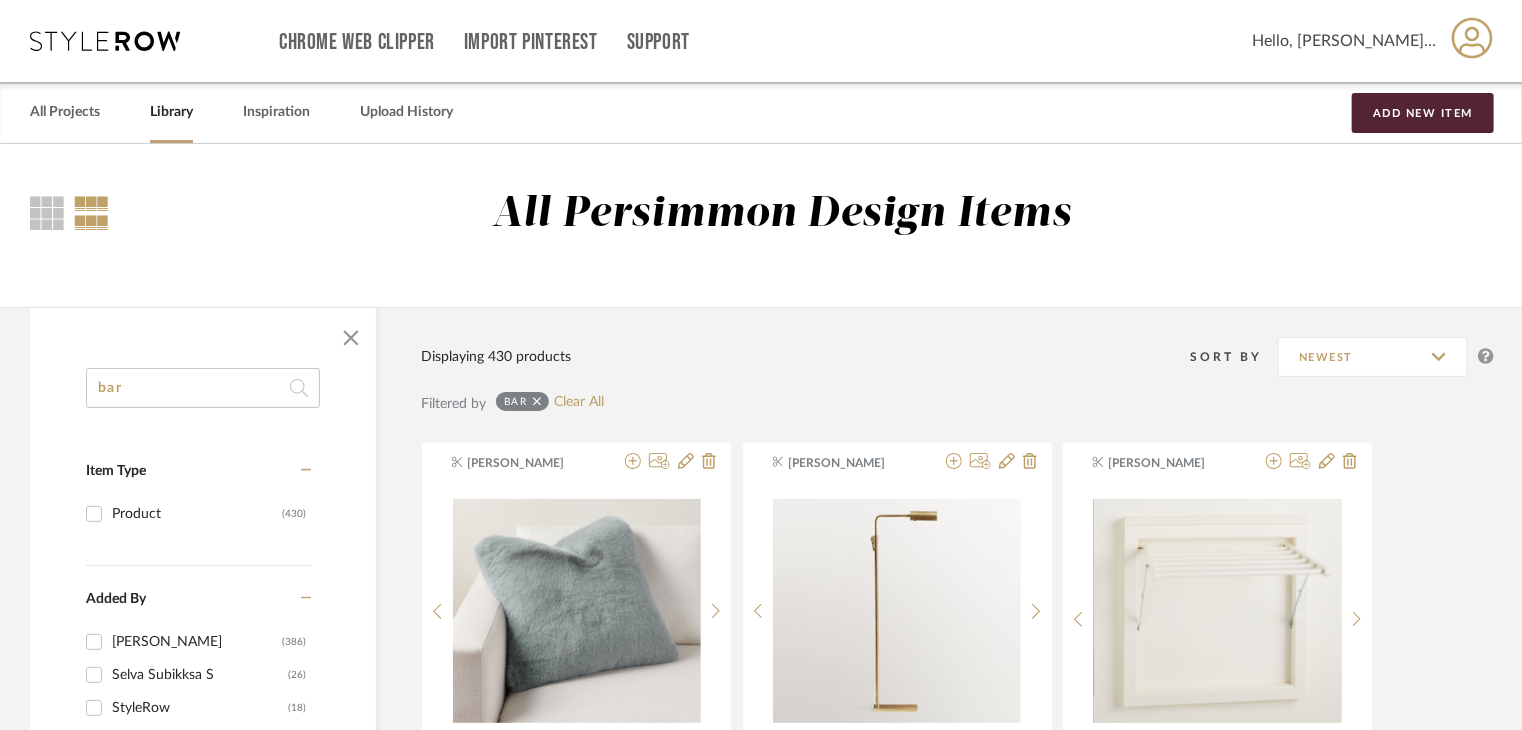 click on "bar" 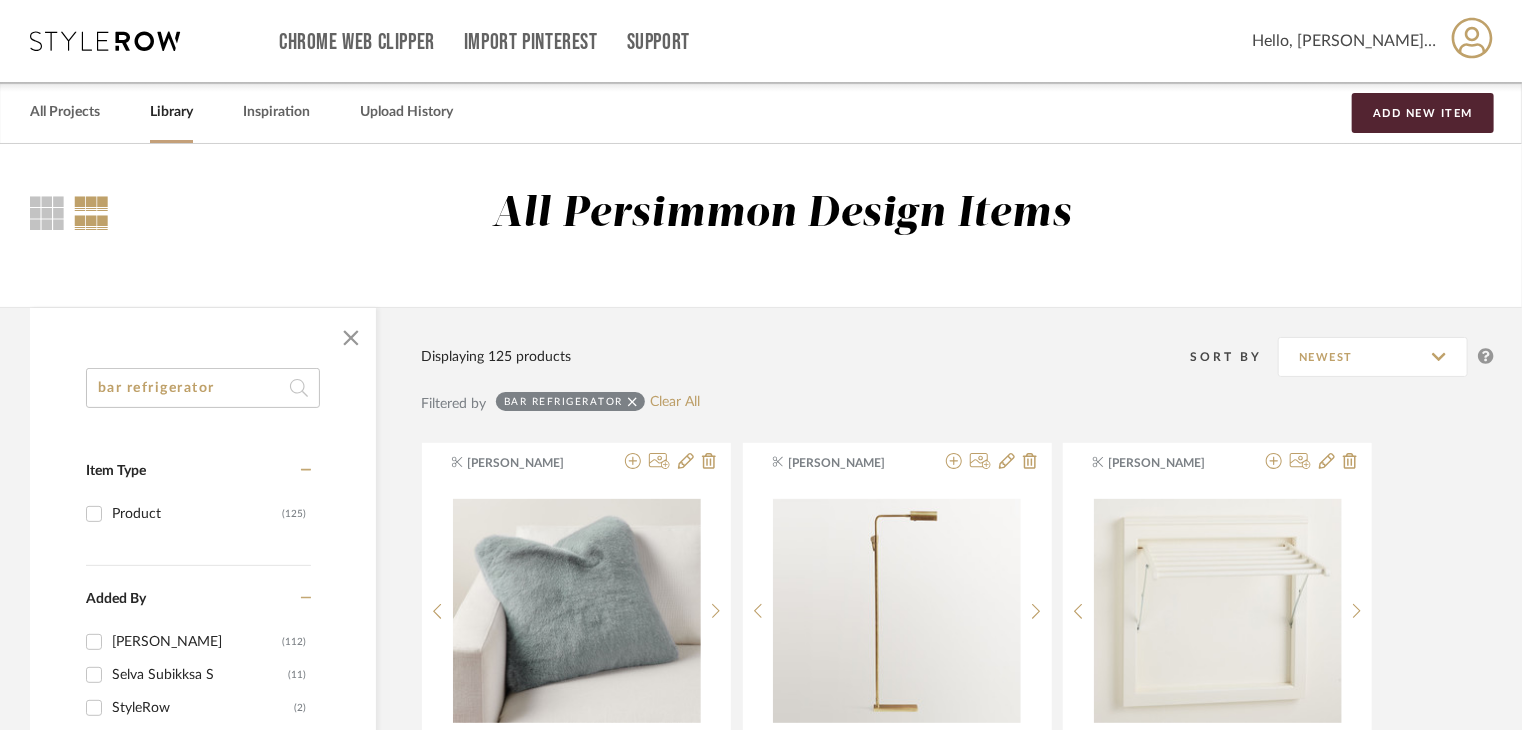 drag, startPoint x: 131, startPoint y: 392, endPoint x: 104, endPoint y: 394, distance: 27.073973 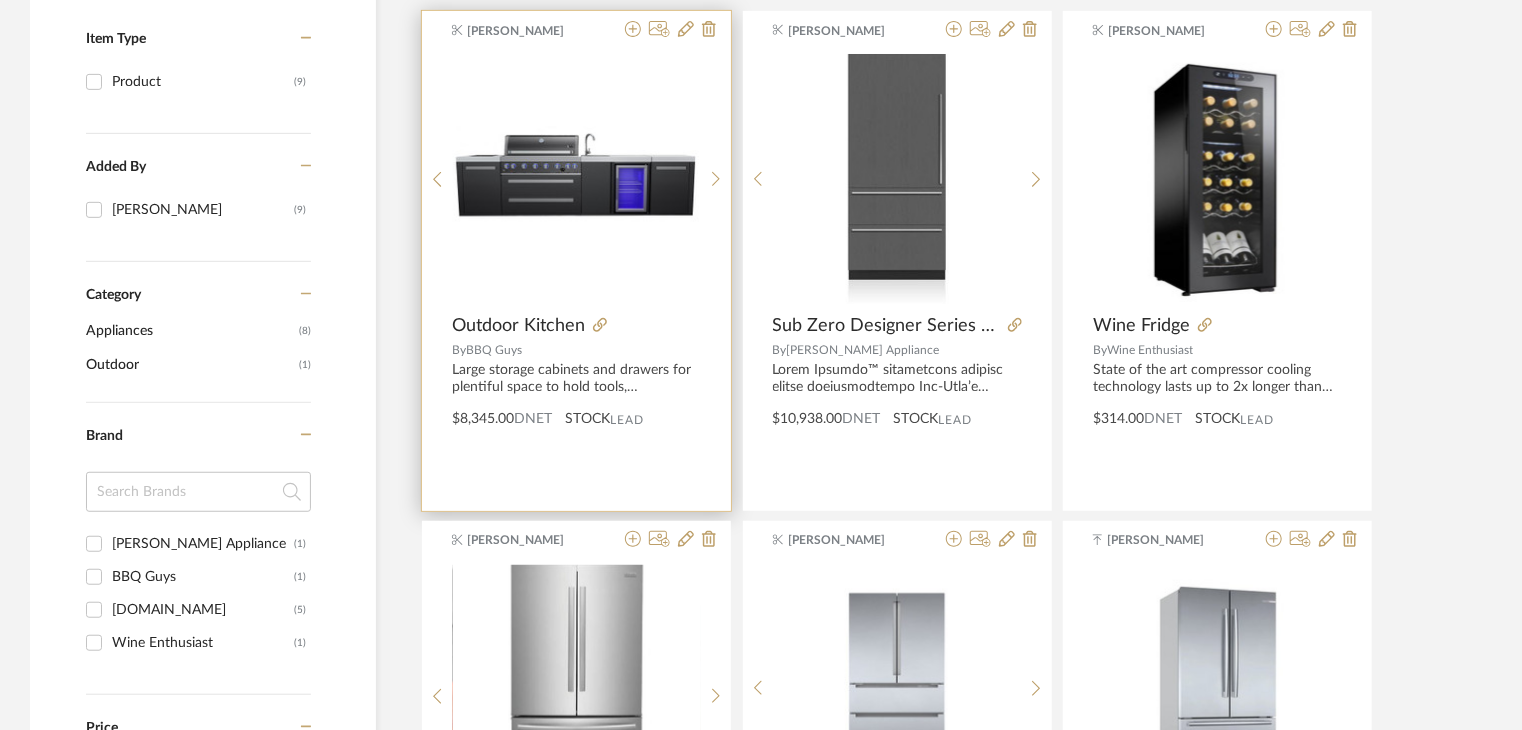 scroll, scrollTop: 400, scrollLeft: 0, axis: vertical 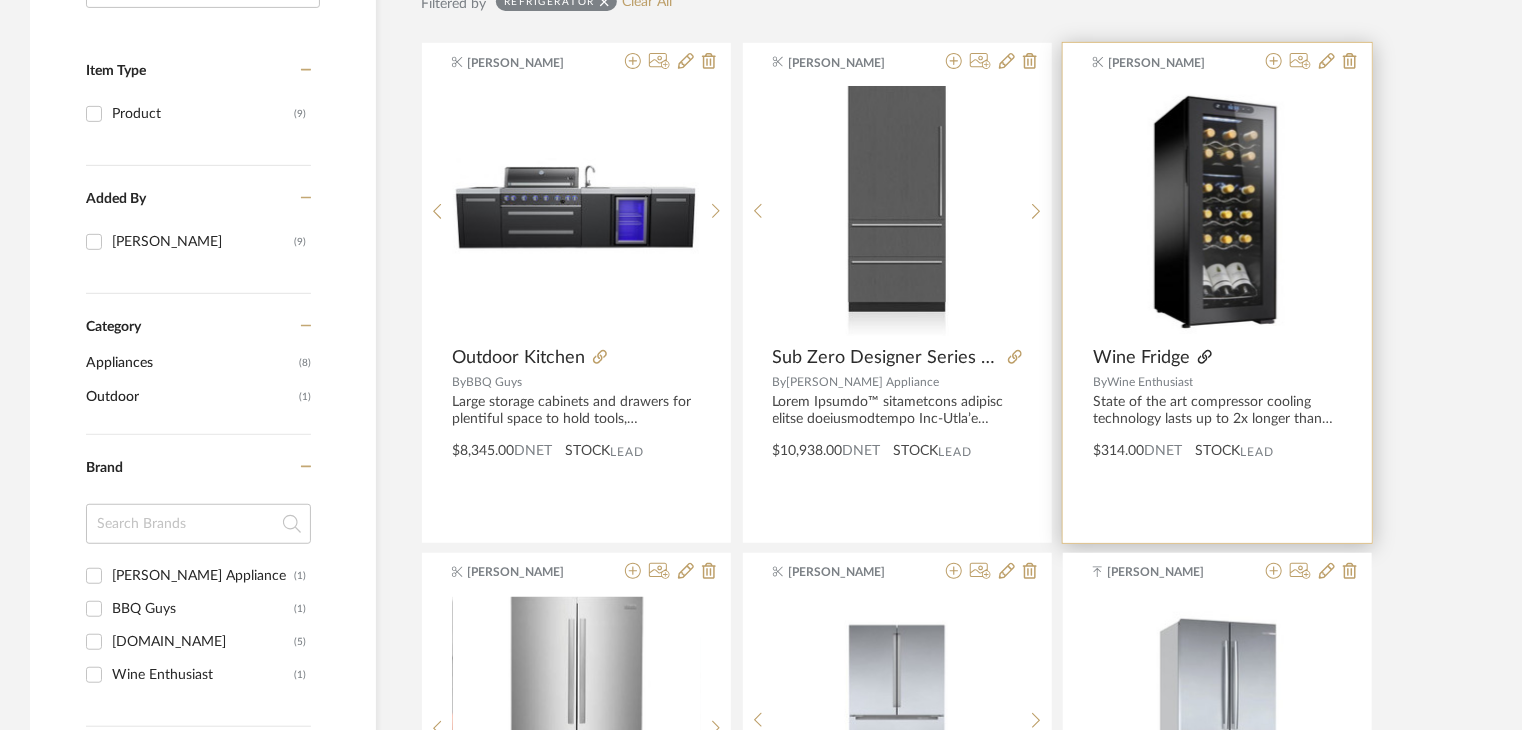 type on "refrigerator" 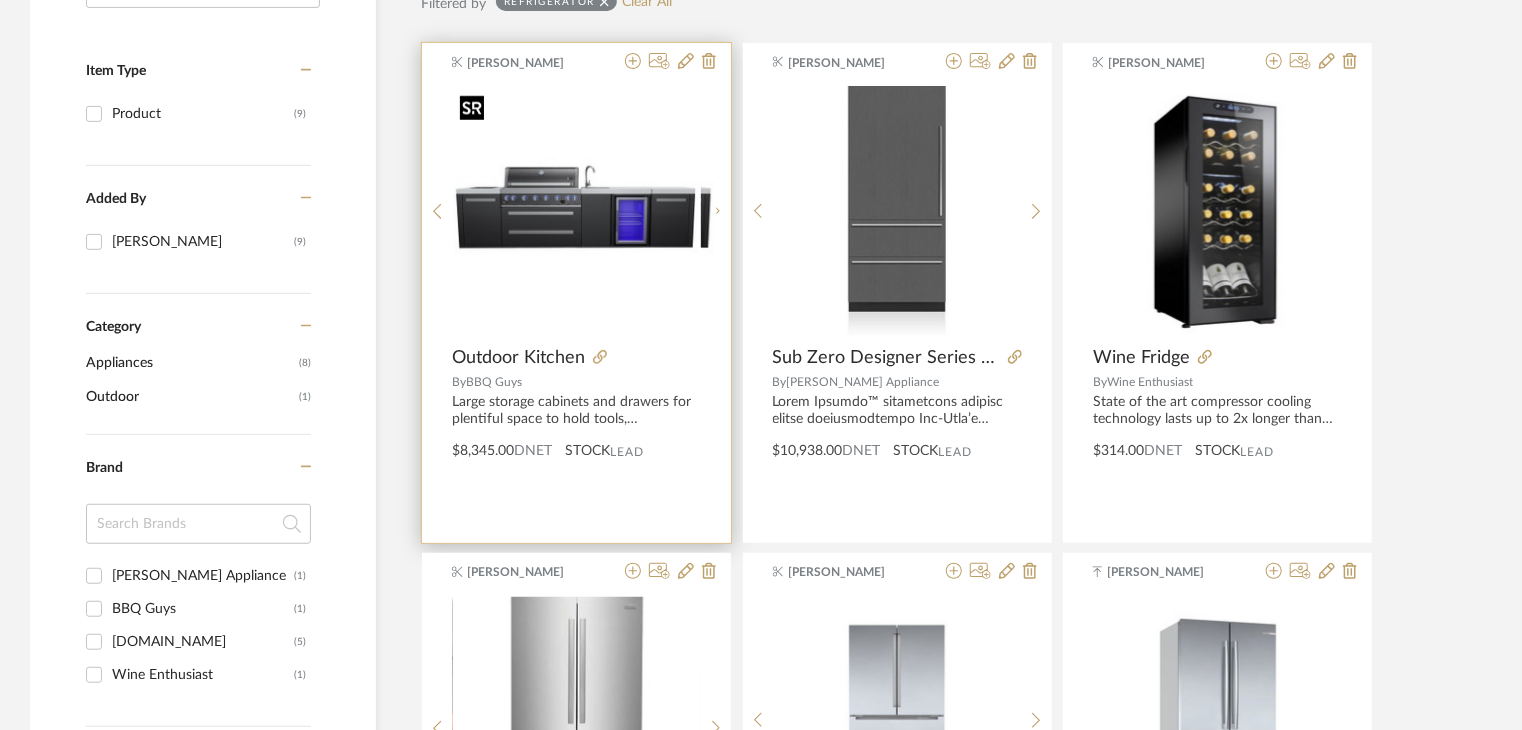 scroll, scrollTop: 0, scrollLeft: 0, axis: both 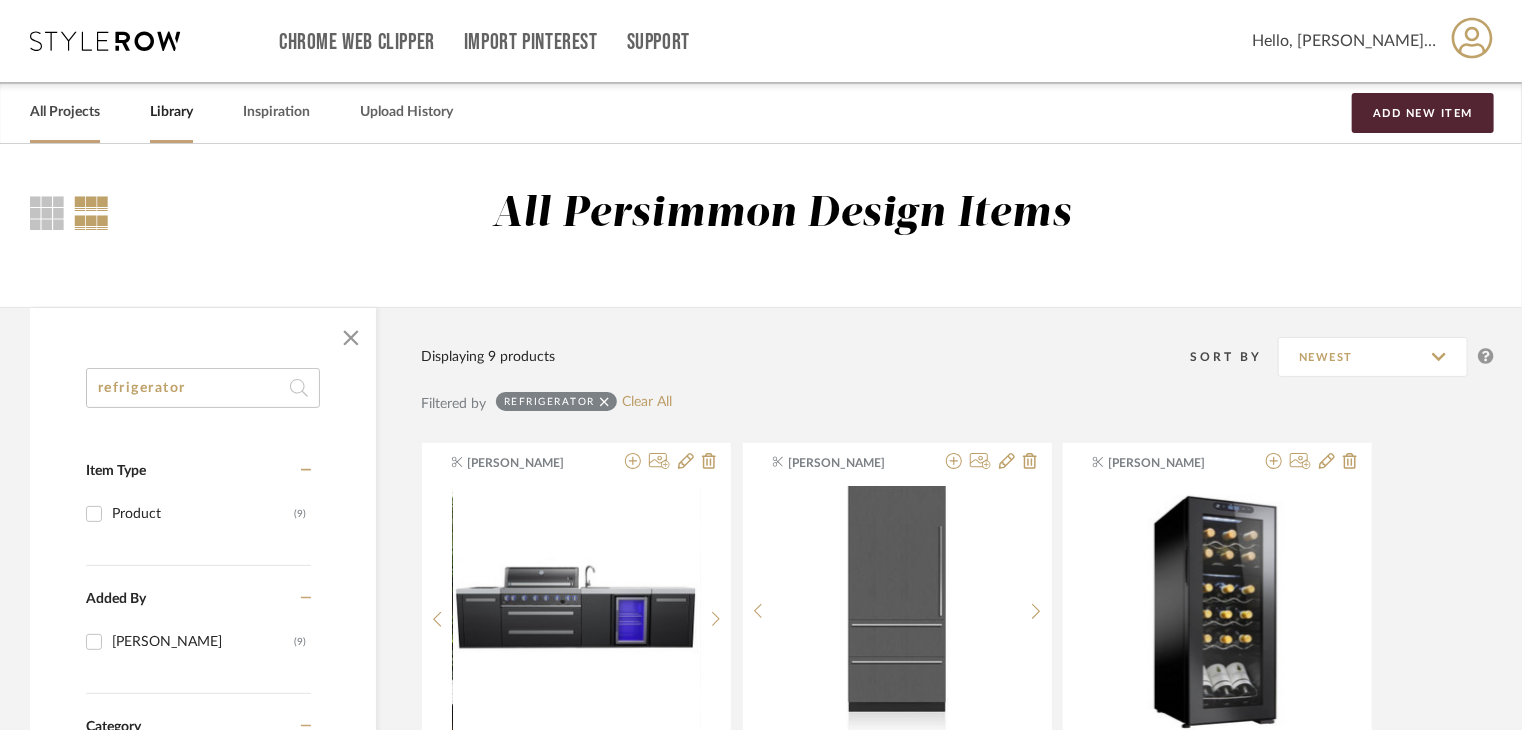 click on "All Projects" at bounding box center (65, 112) 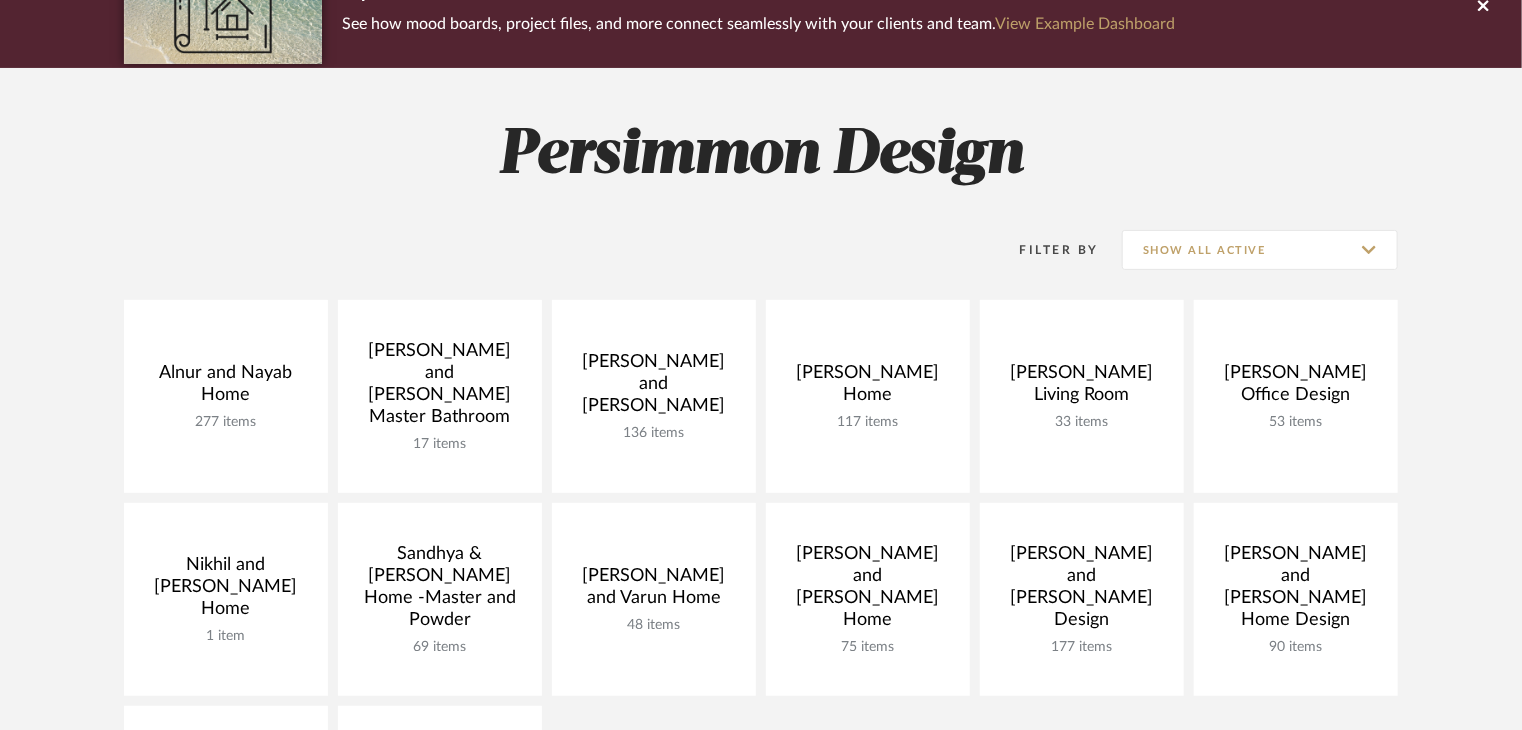 scroll, scrollTop: 200, scrollLeft: 0, axis: vertical 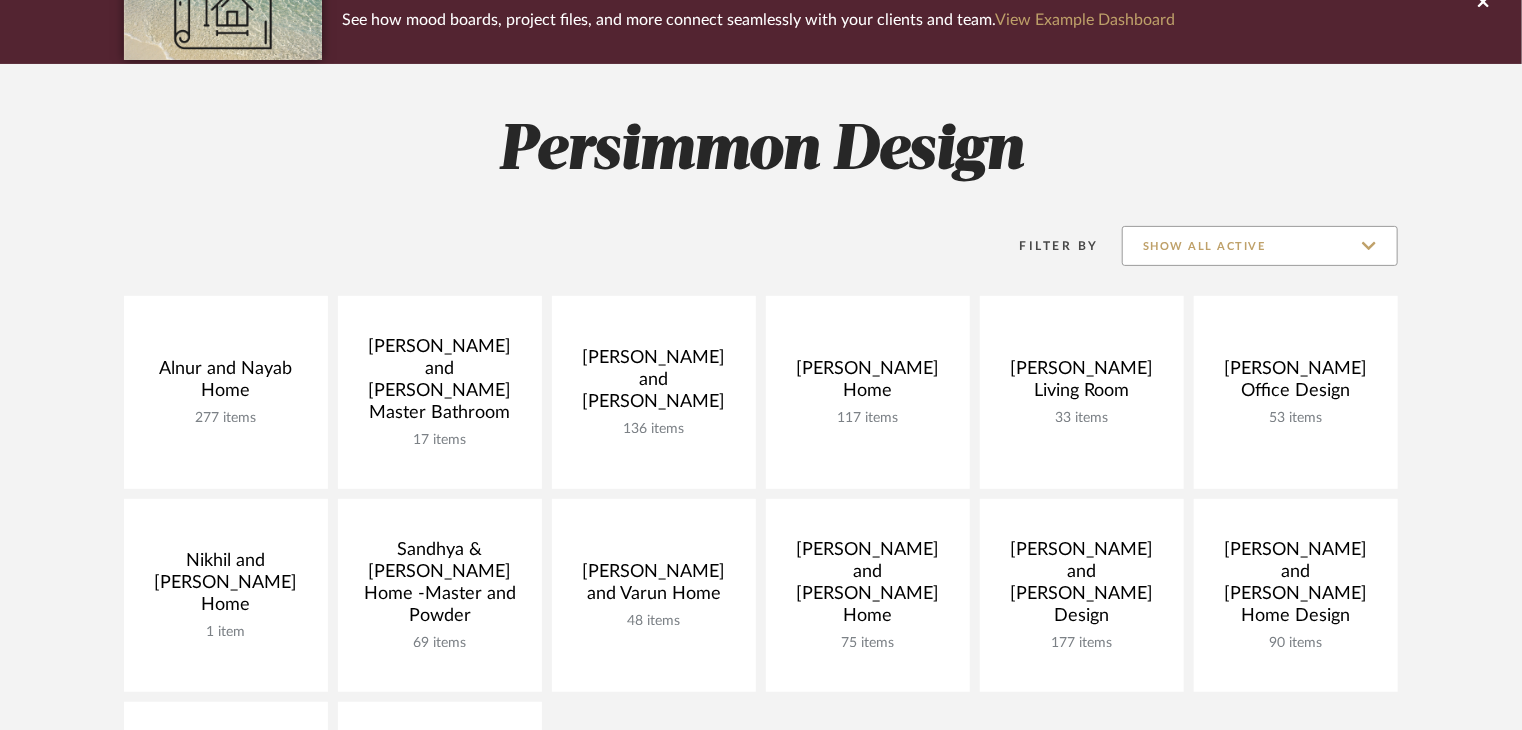 click on "Show All Active" 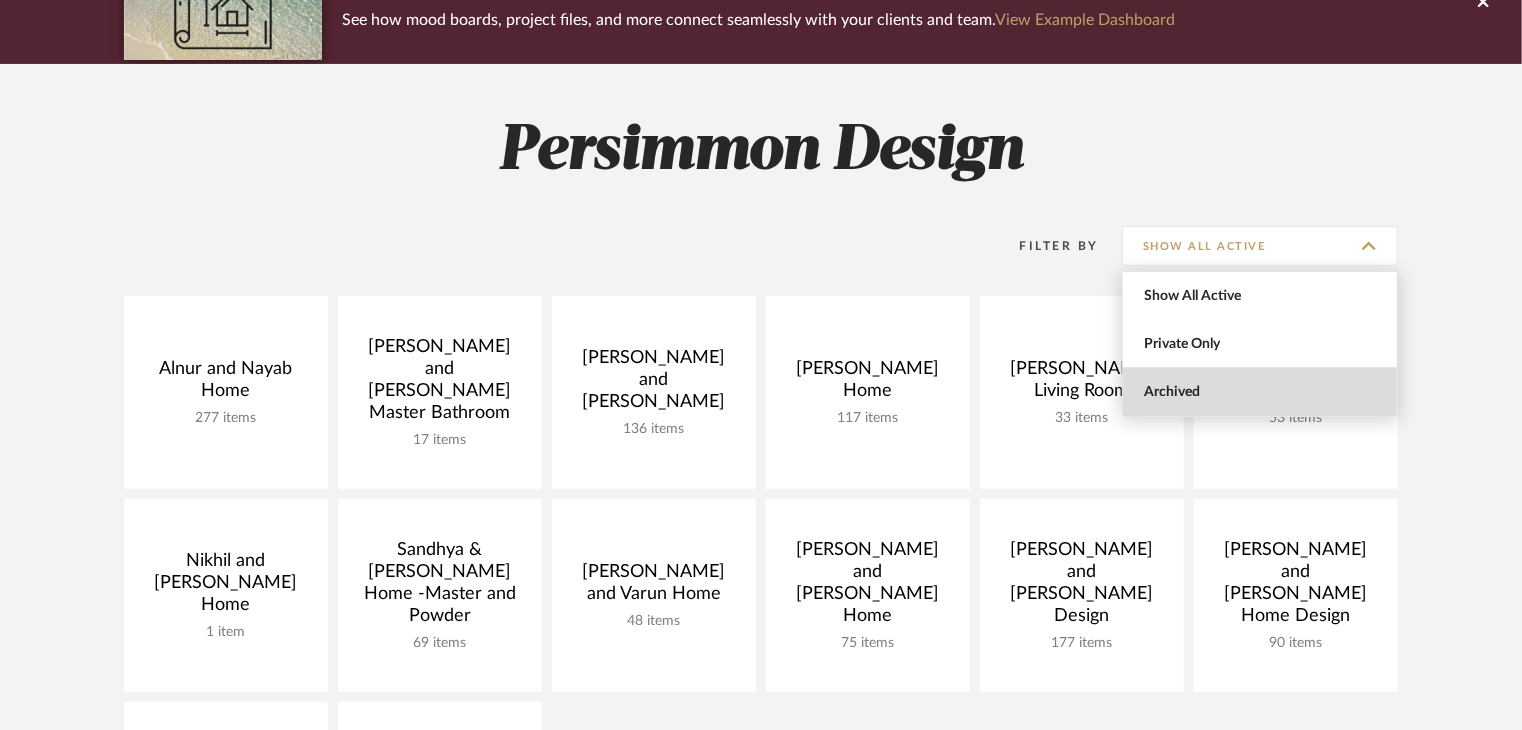 click on "Archived" at bounding box center [1262, 392] 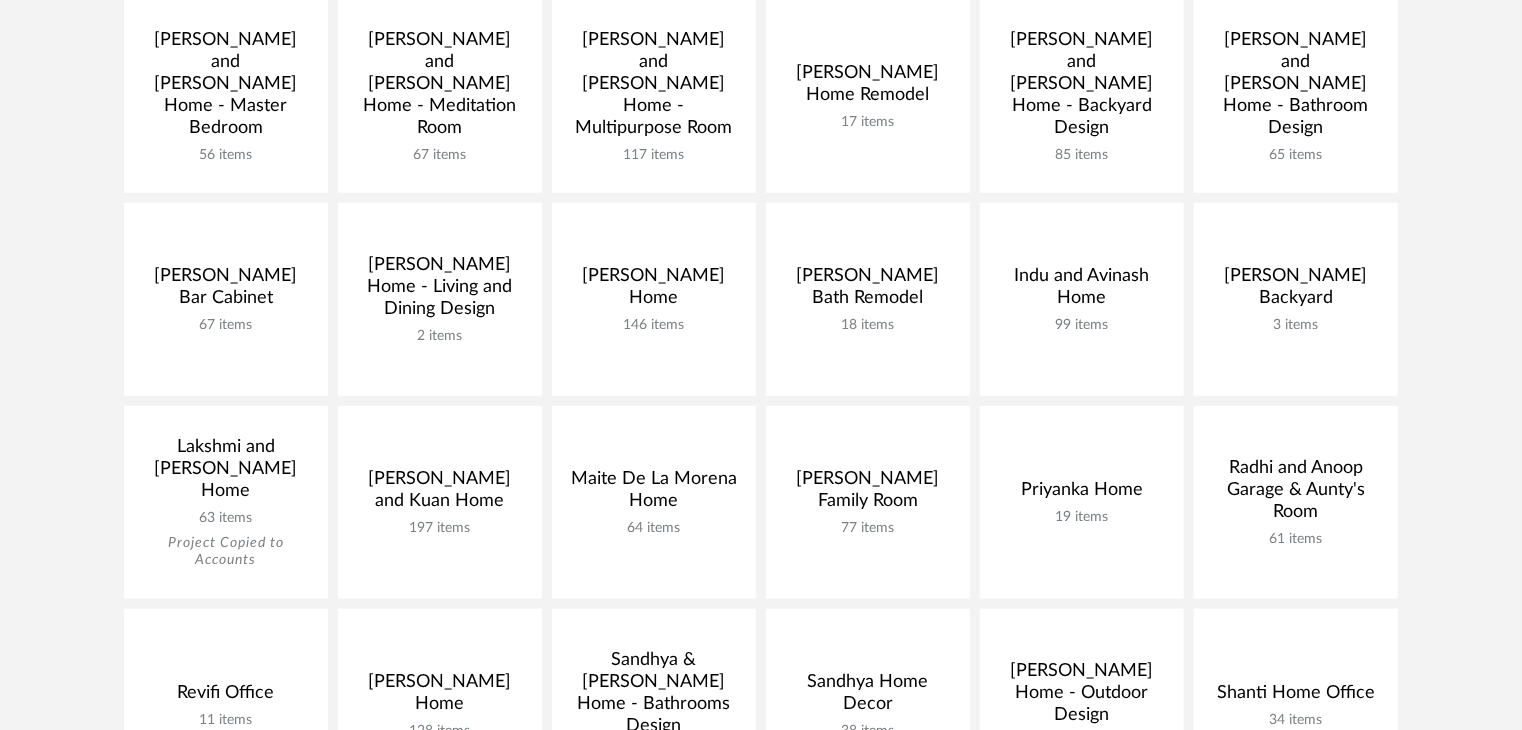 scroll, scrollTop: 500, scrollLeft: 0, axis: vertical 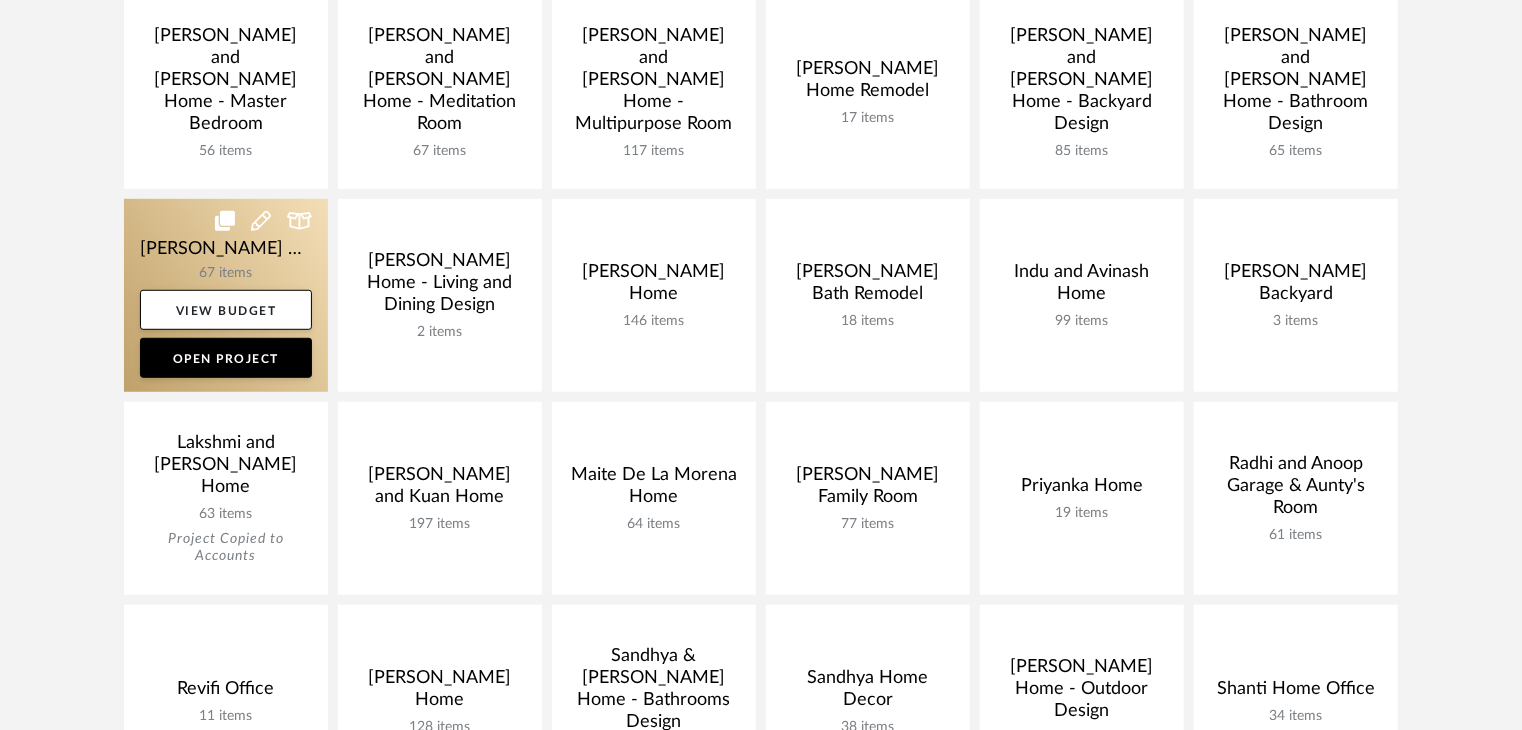 click 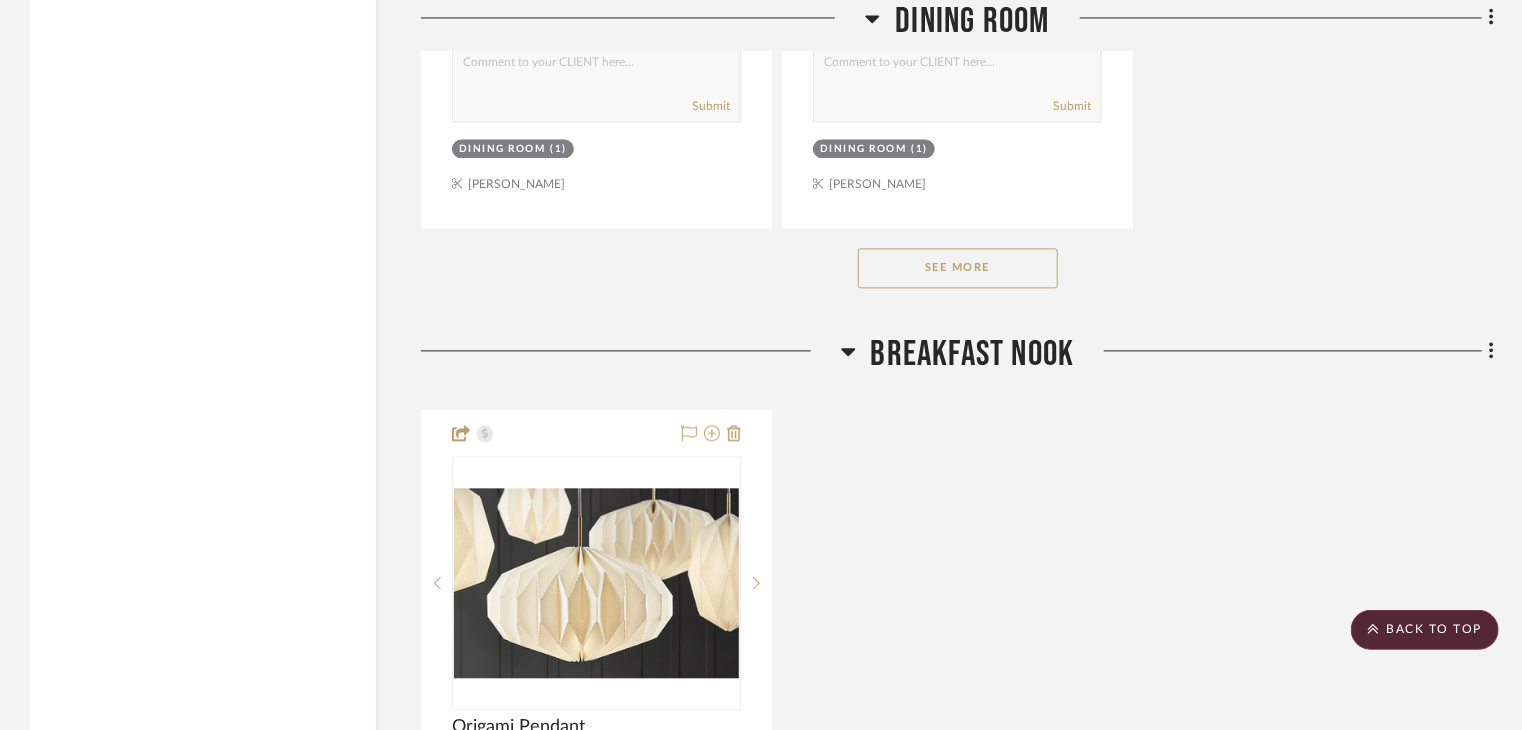 scroll, scrollTop: 6000, scrollLeft: 0, axis: vertical 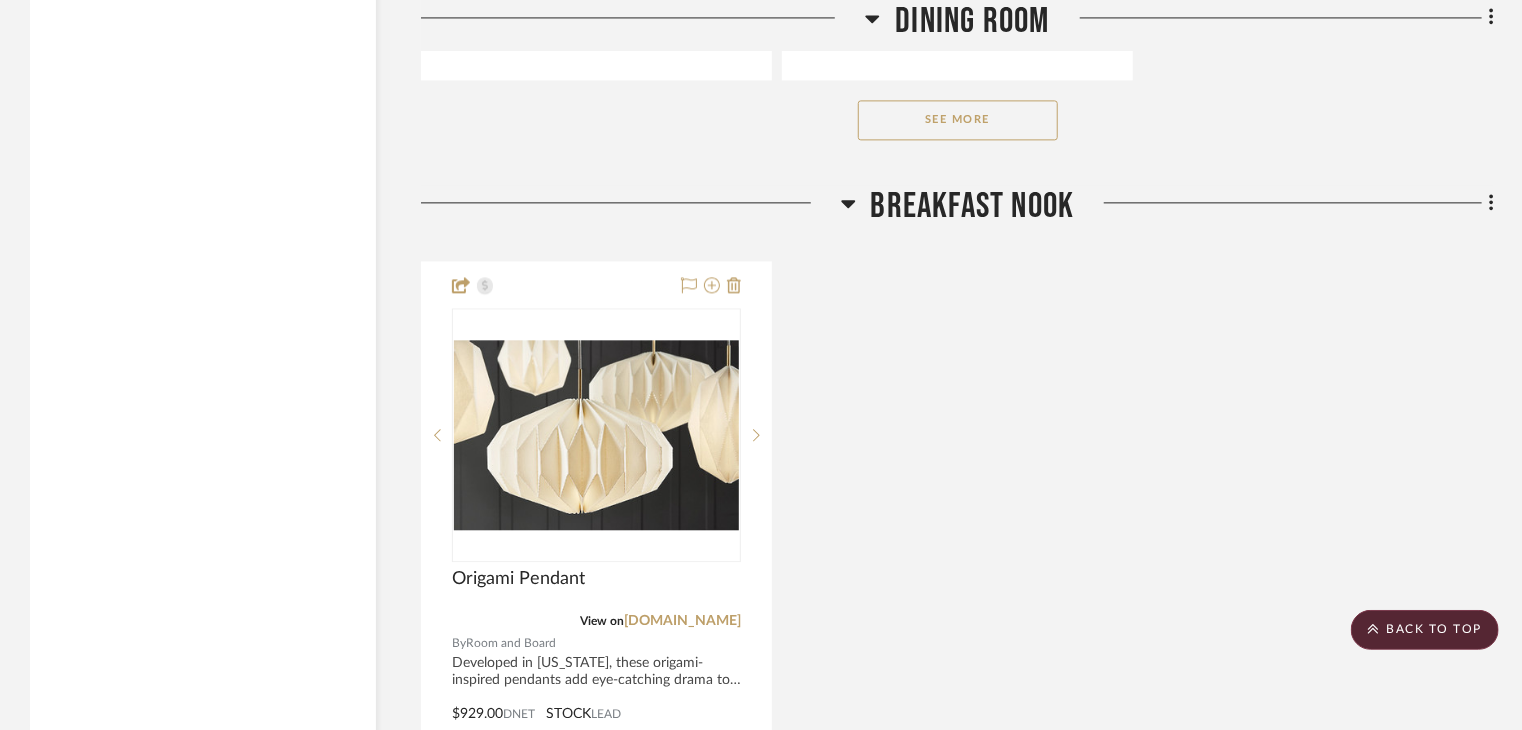 click on "See More" 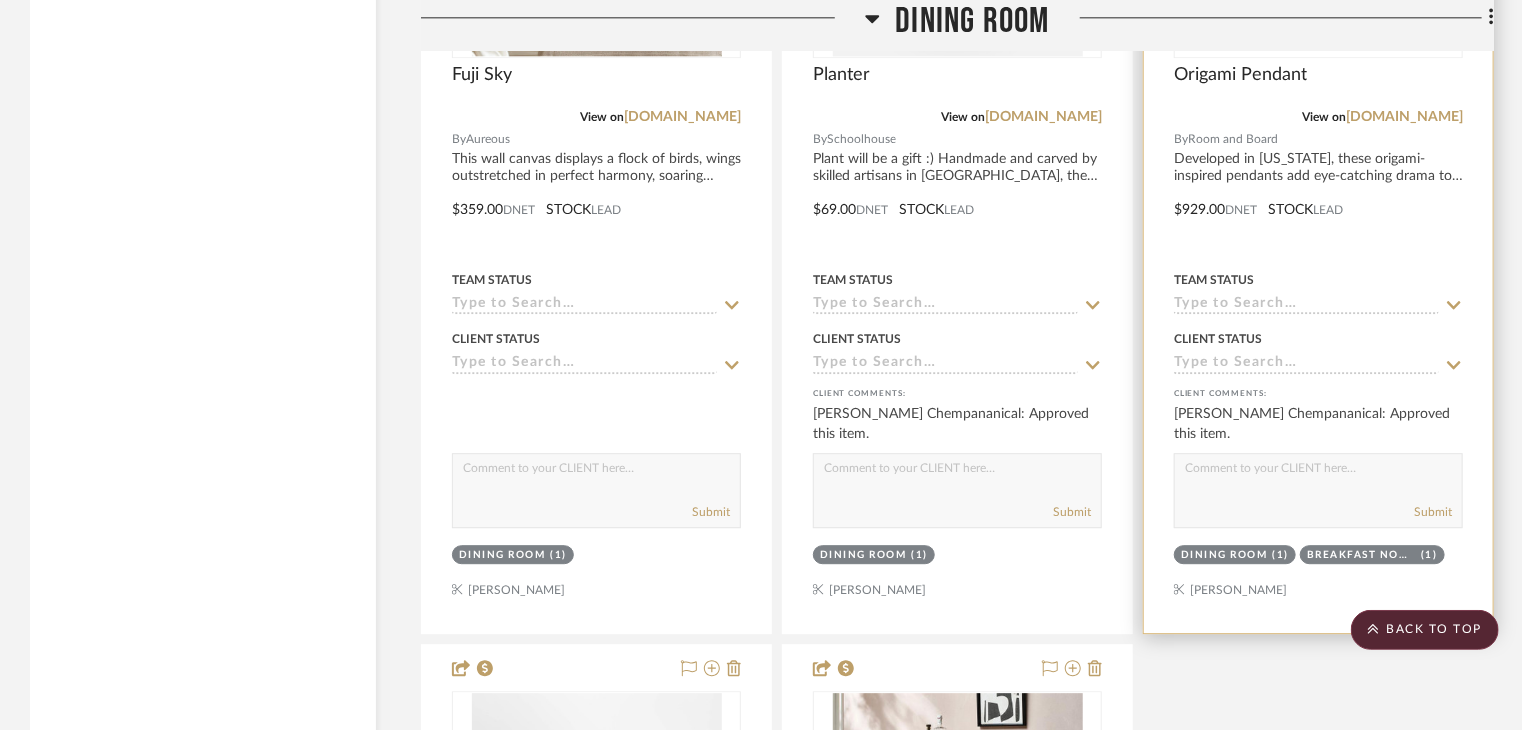 scroll, scrollTop: 6800, scrollLeft: 0, axis: vertical 